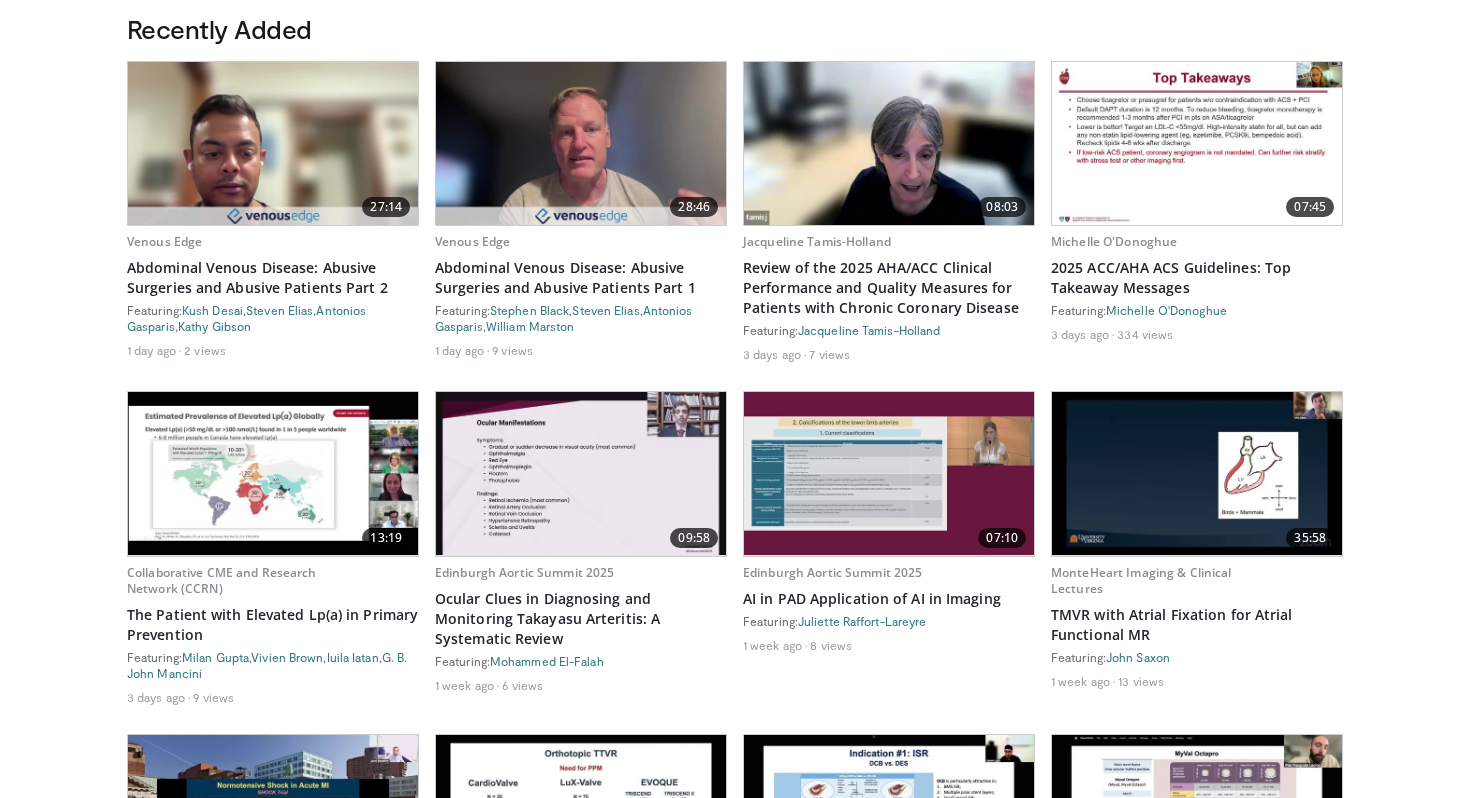 scroll, scrollTop: 1107, scrollLeft: 0, axis: vertical 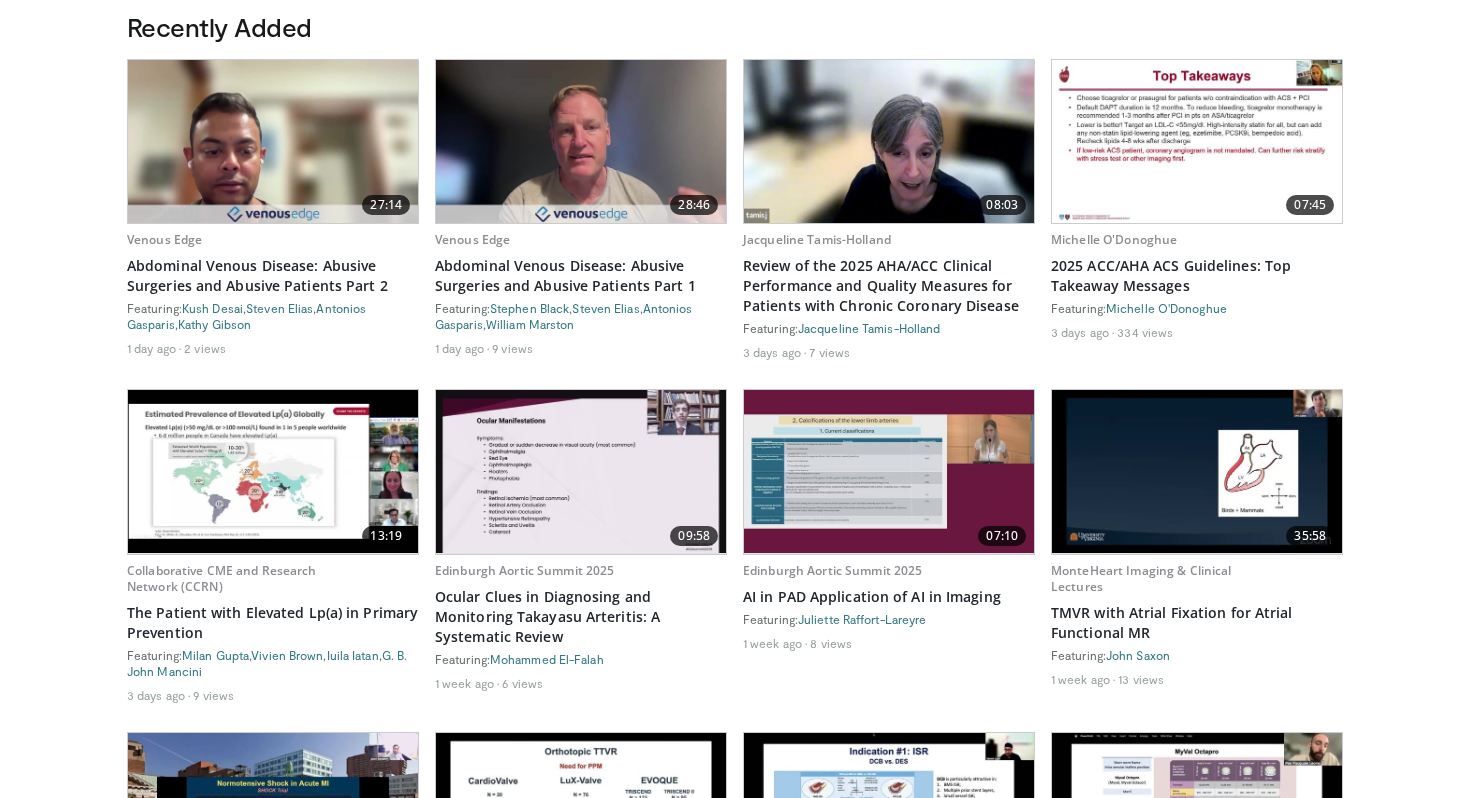 click on "07:10" at bounding box center [889, 471] 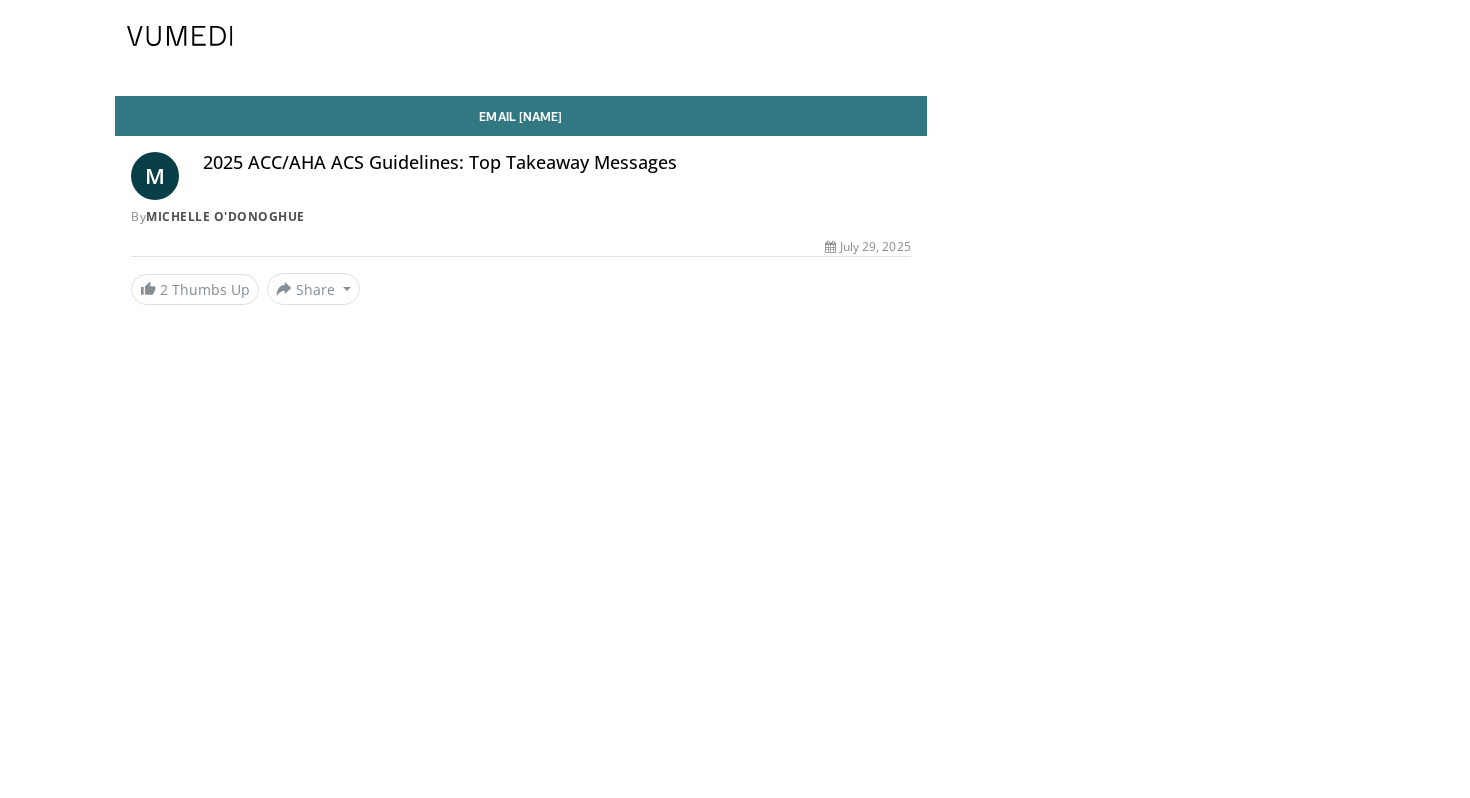 scroll, scrollTop: 0, scrollLeft: 0, axis: both 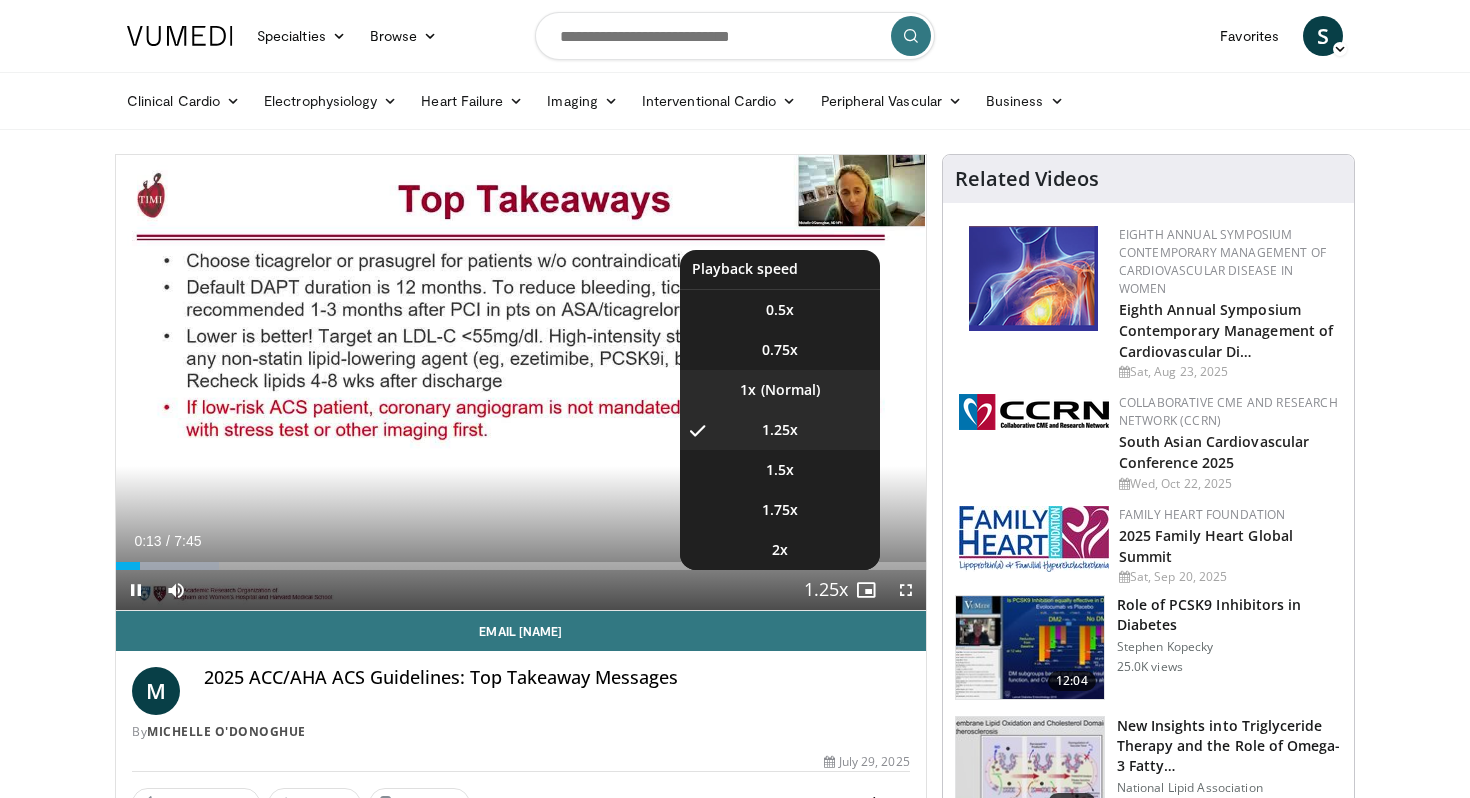 click on "1x" at bounding box center (780, 390) 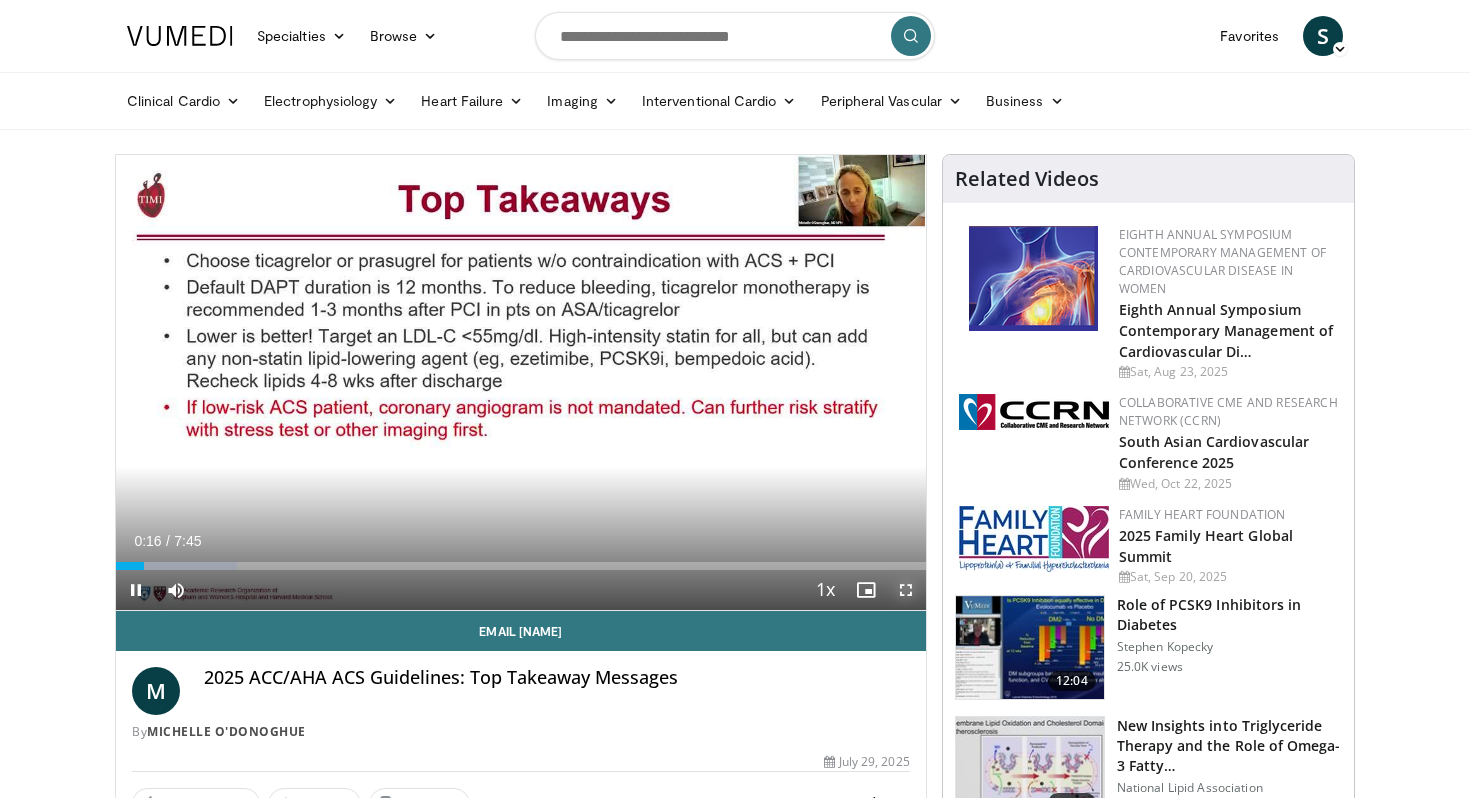 click at bounding box center (906, 590) 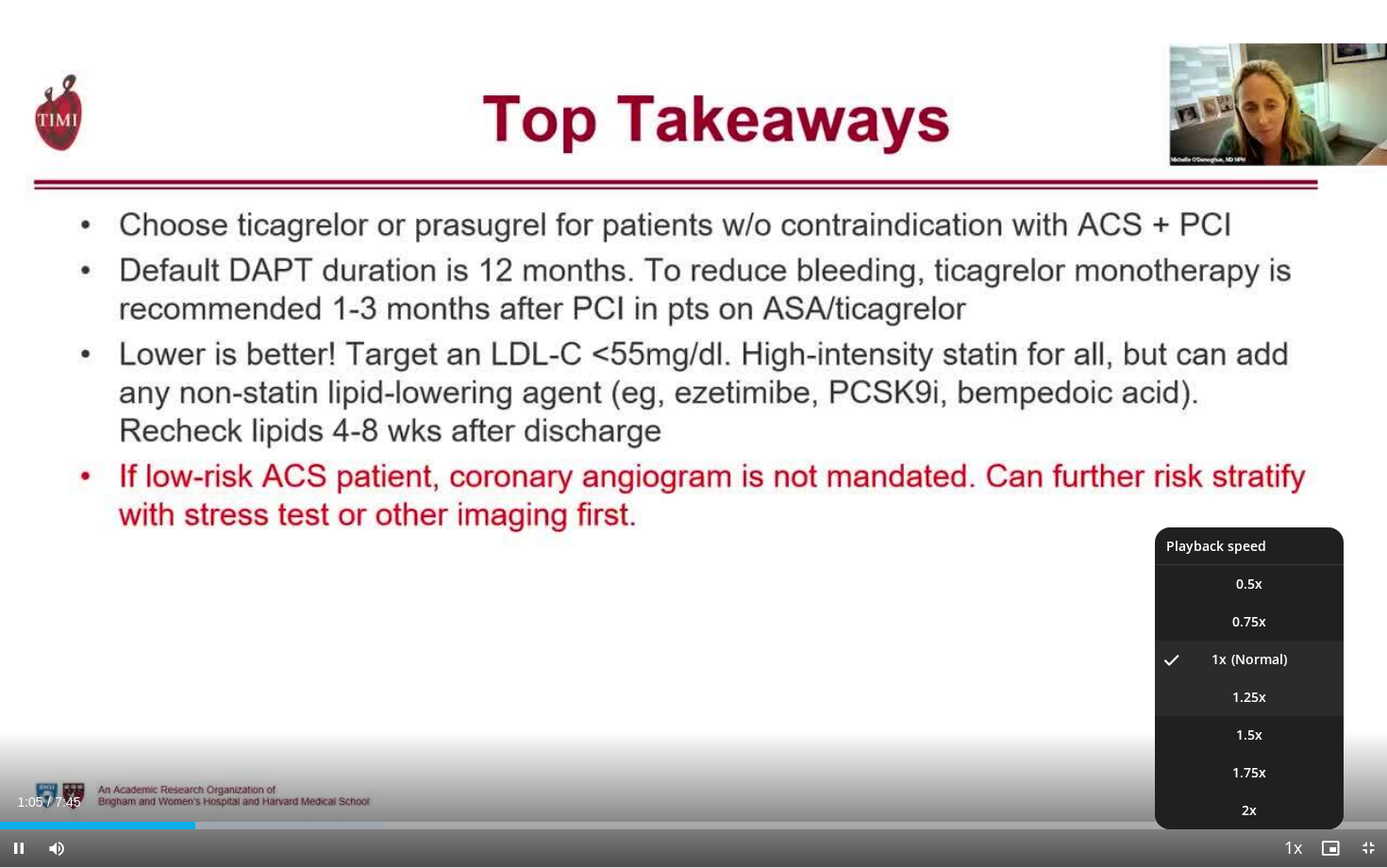 click on "1.25x" at bounding box center [1249, 697] 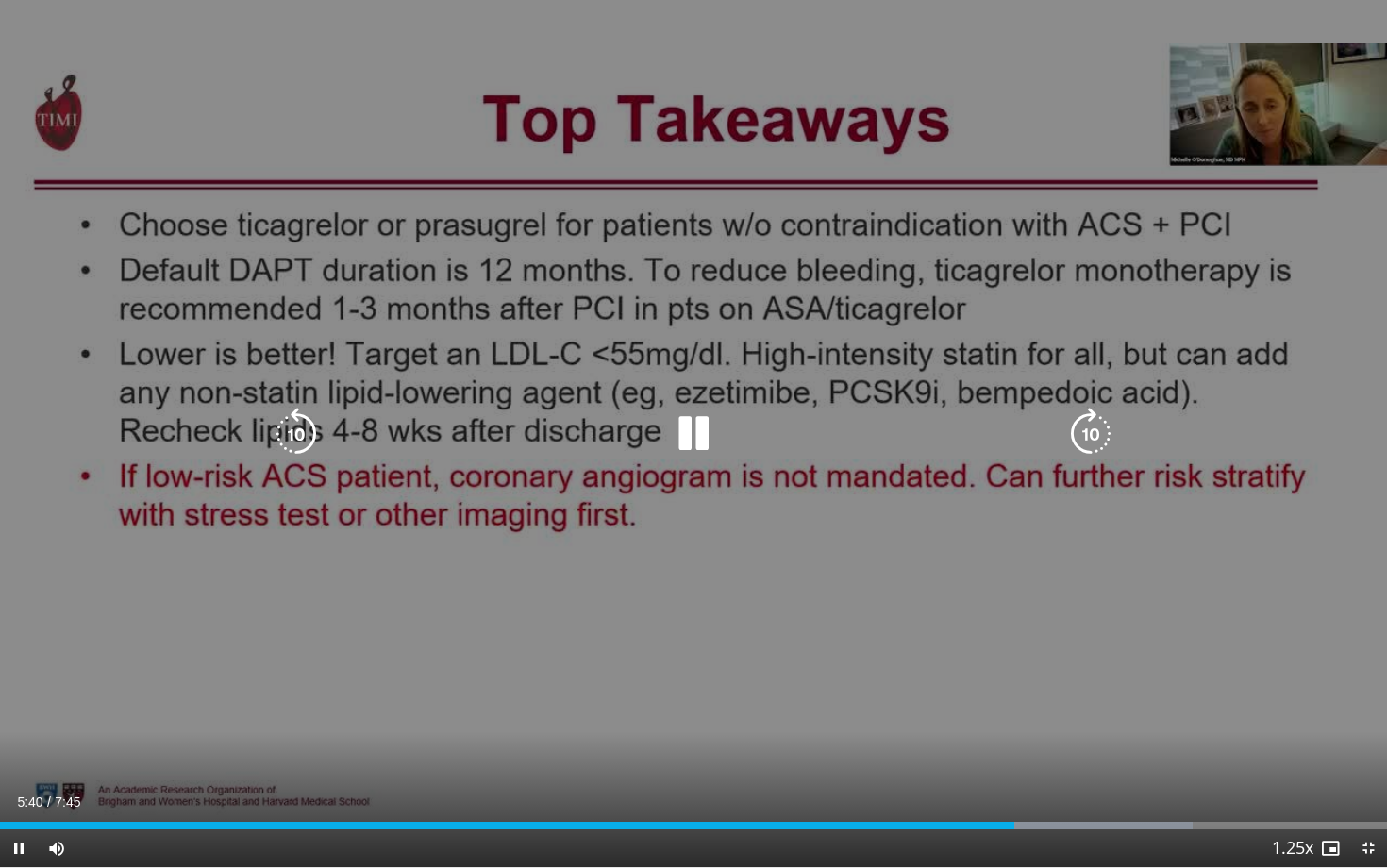 click at bounding box center [694, 434] 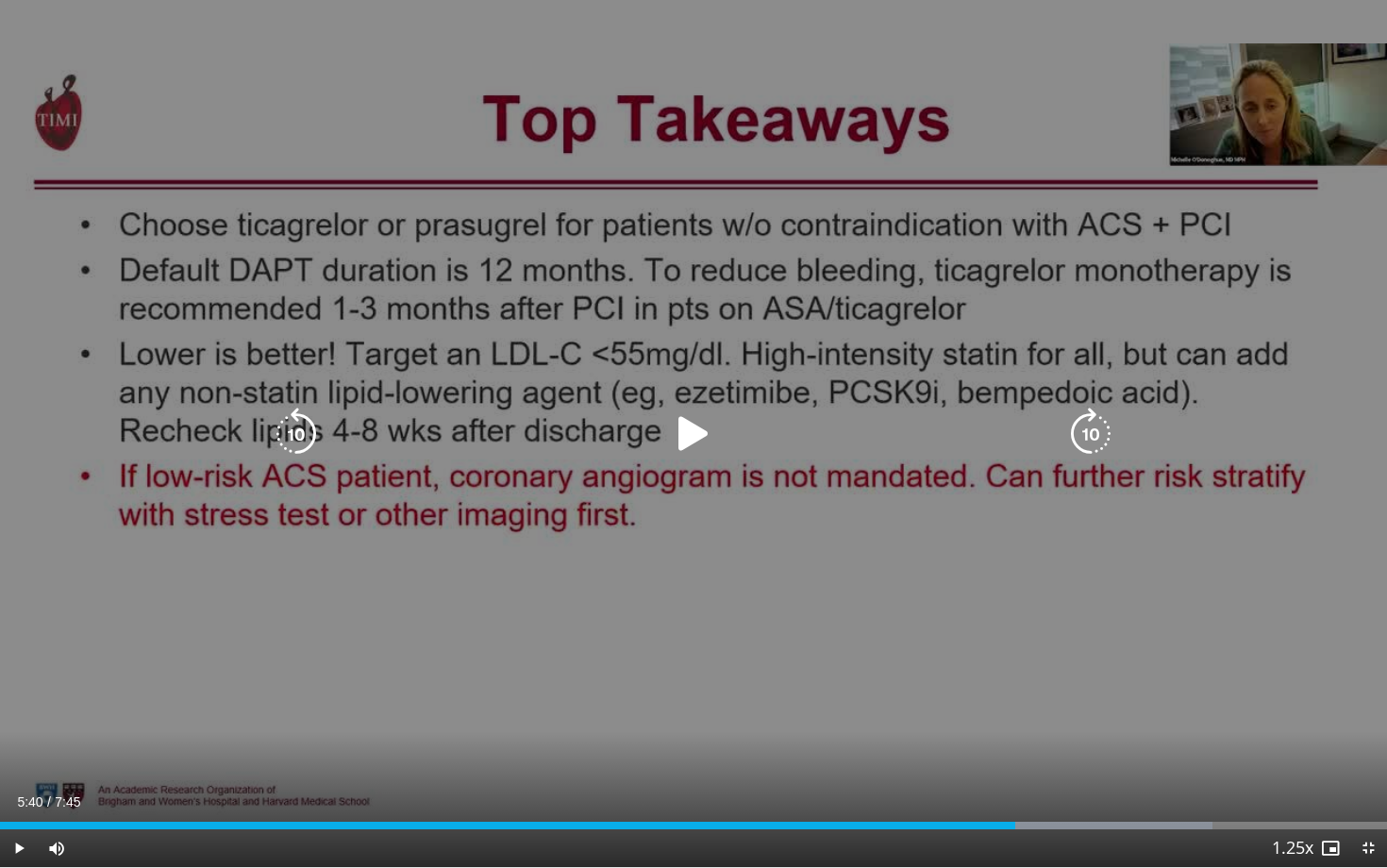click at bounding box center (694, 434) 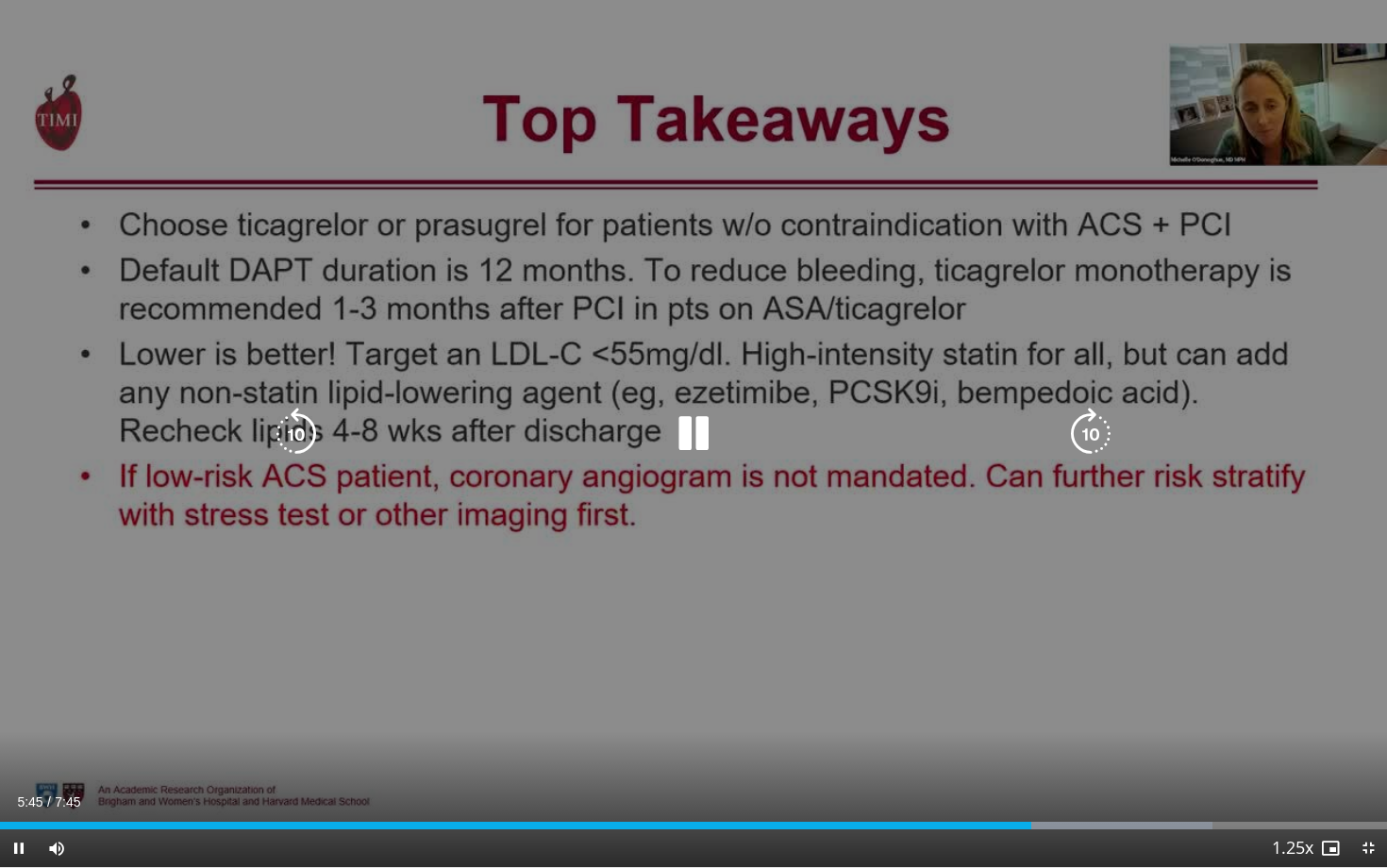 click at bounding box center (694, 434) 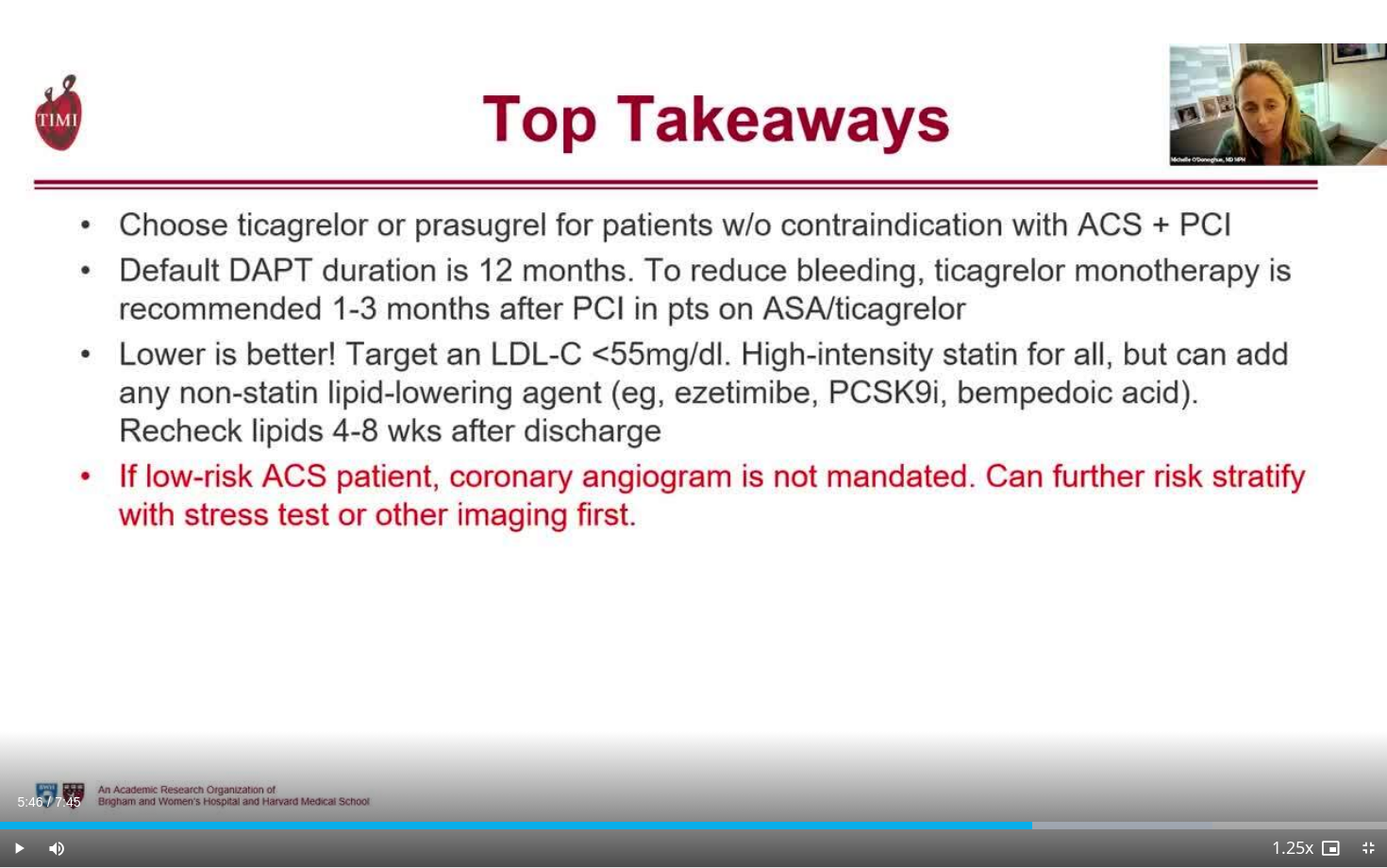 click on "10 seconds
Tap to unmute" at bounding box center (694, 433) 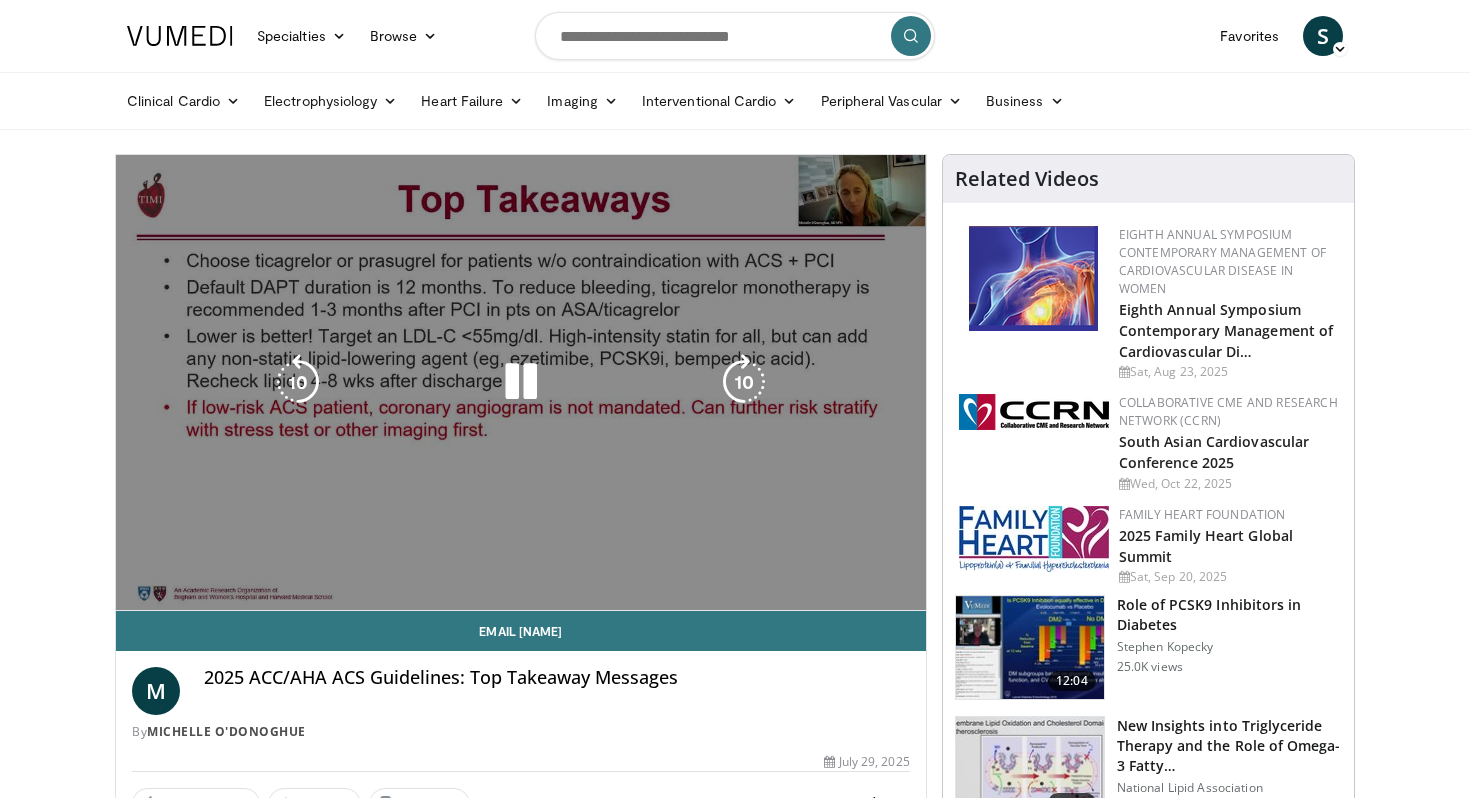 click on "**********" at bounding box center [521, 383] 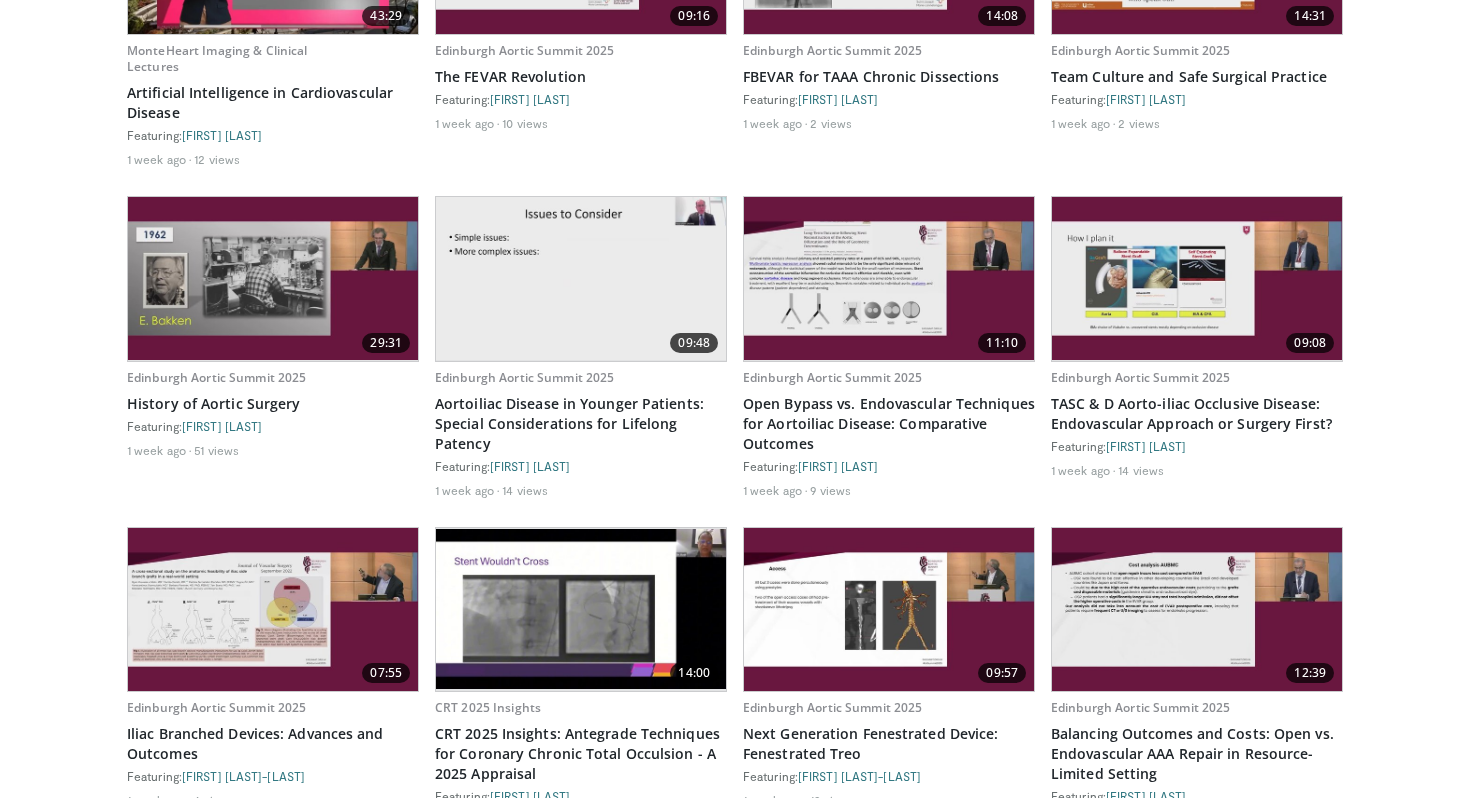 scroll, scrollTop: 3974, scrollLeft: 0, axis: vertical 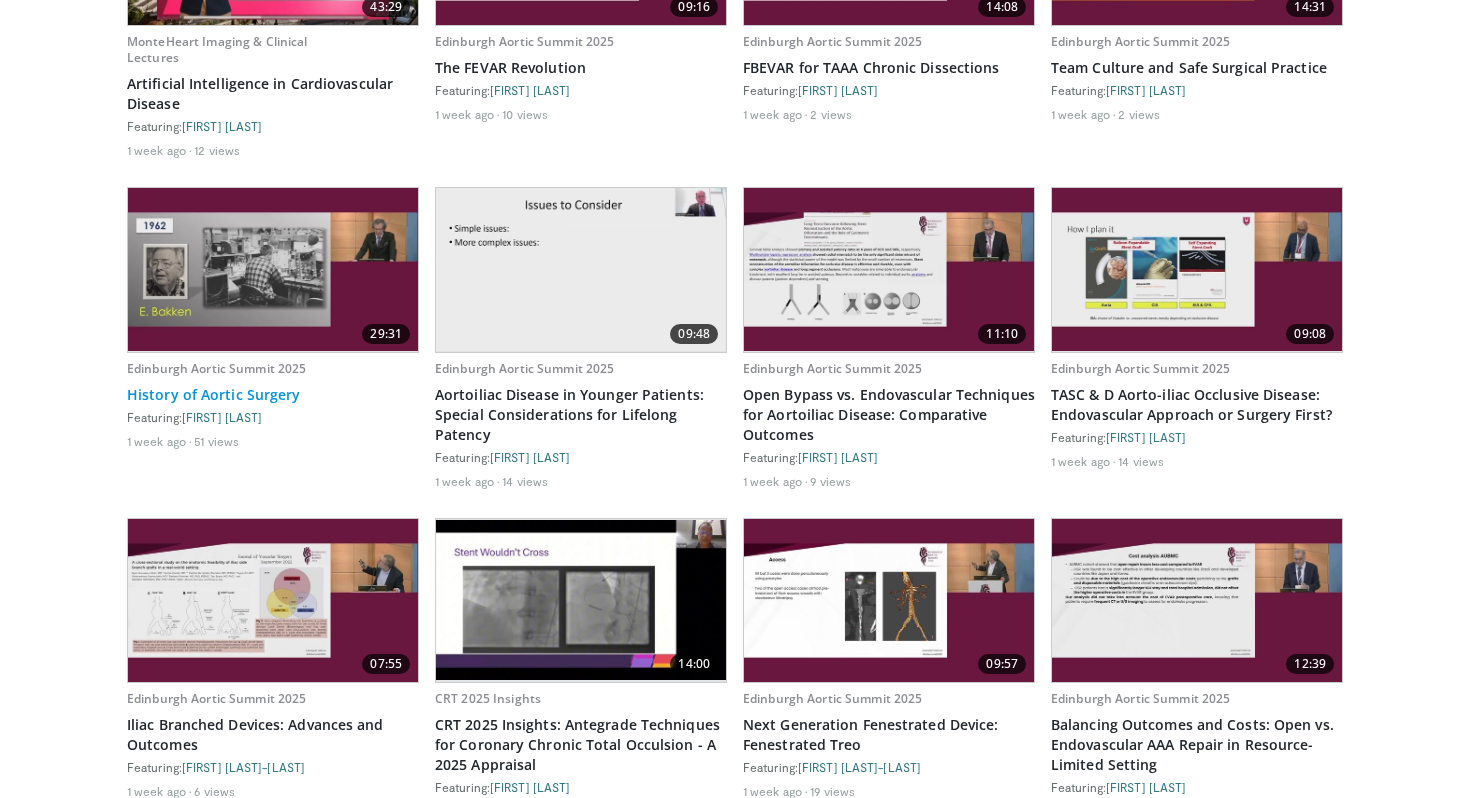 click on "History of Aortic Surgery" at bounding box center (273, 395) 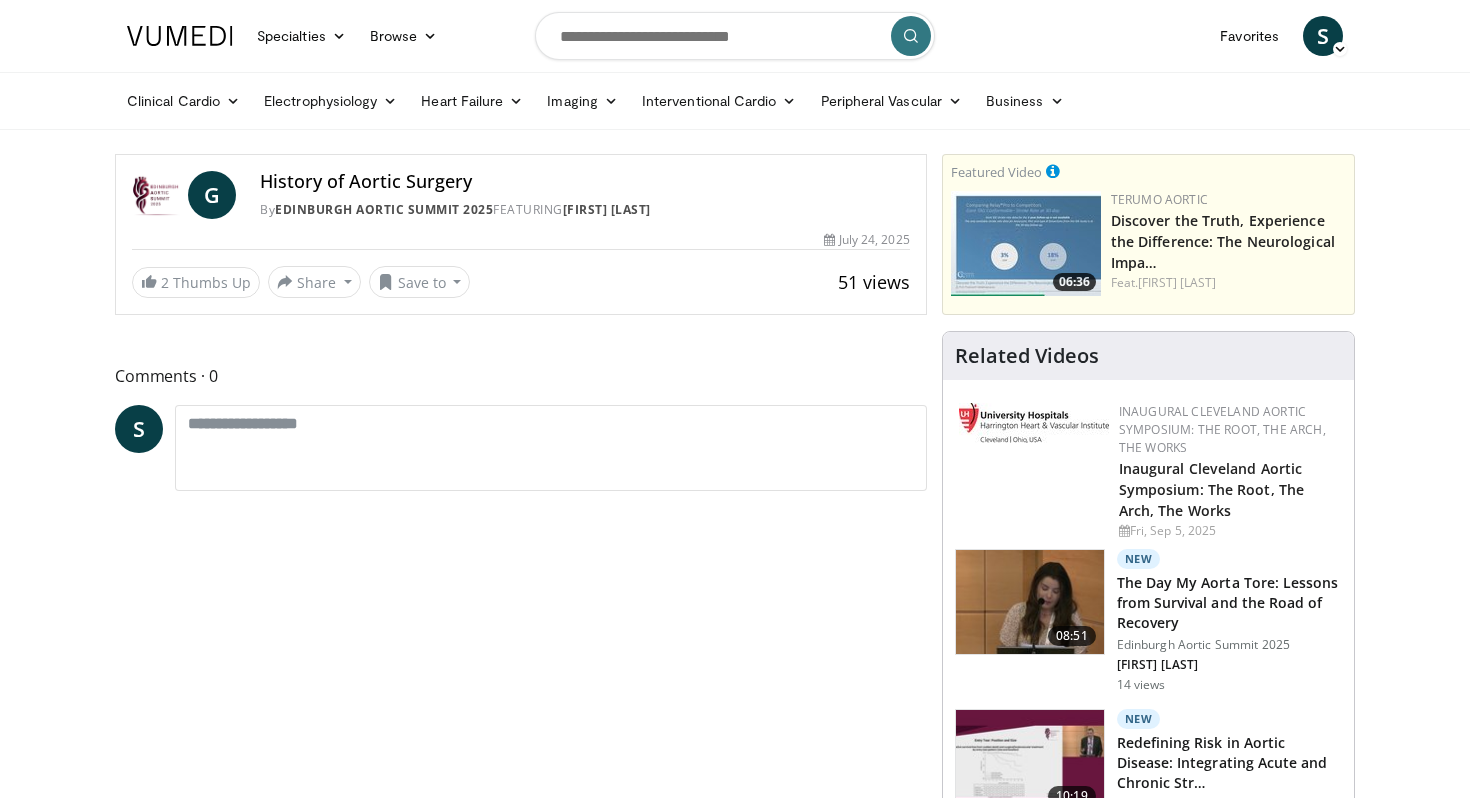 scroll, scrollTop: 0, scrollLeft: 0, axis: both 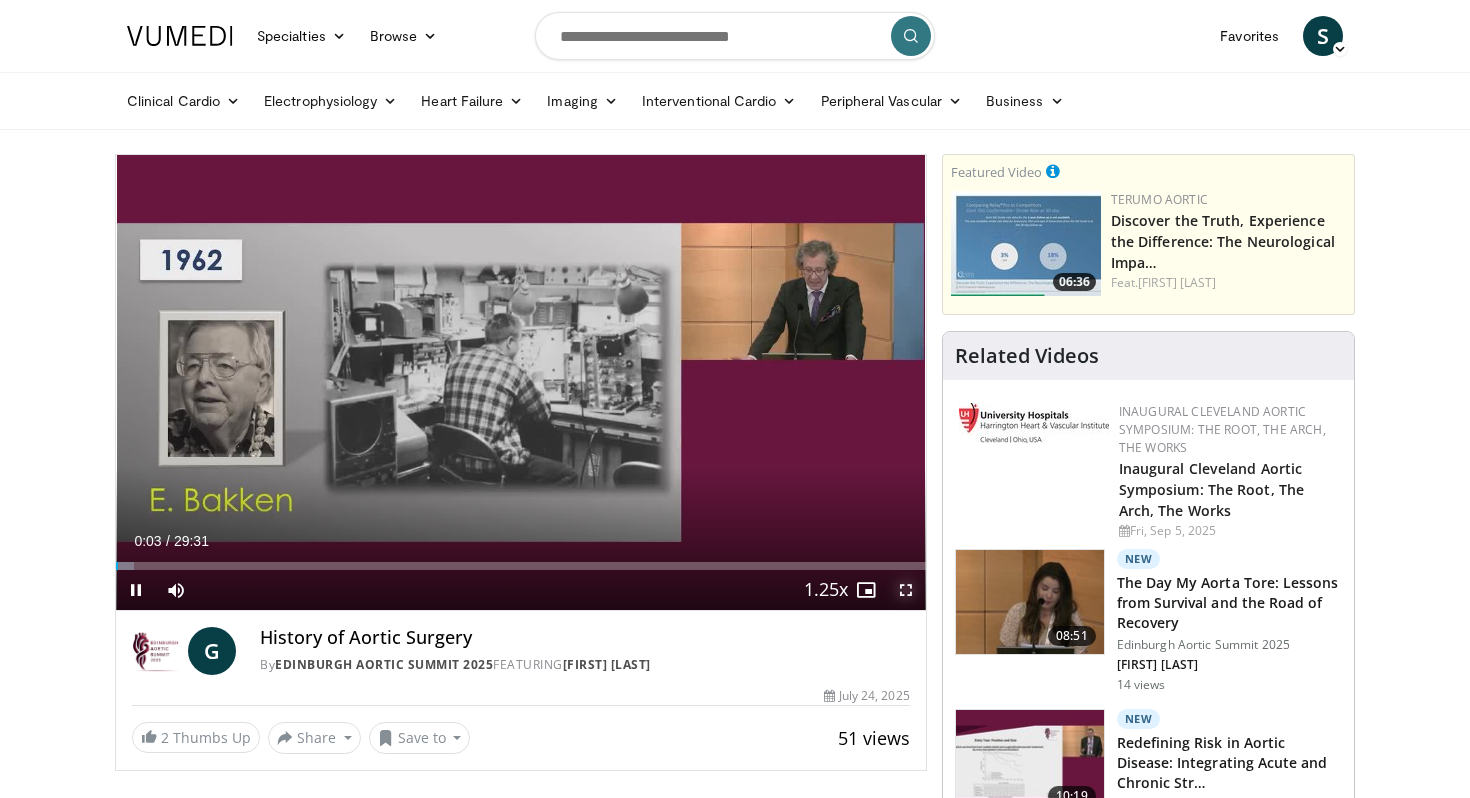 click at bounding box center (906, 590) 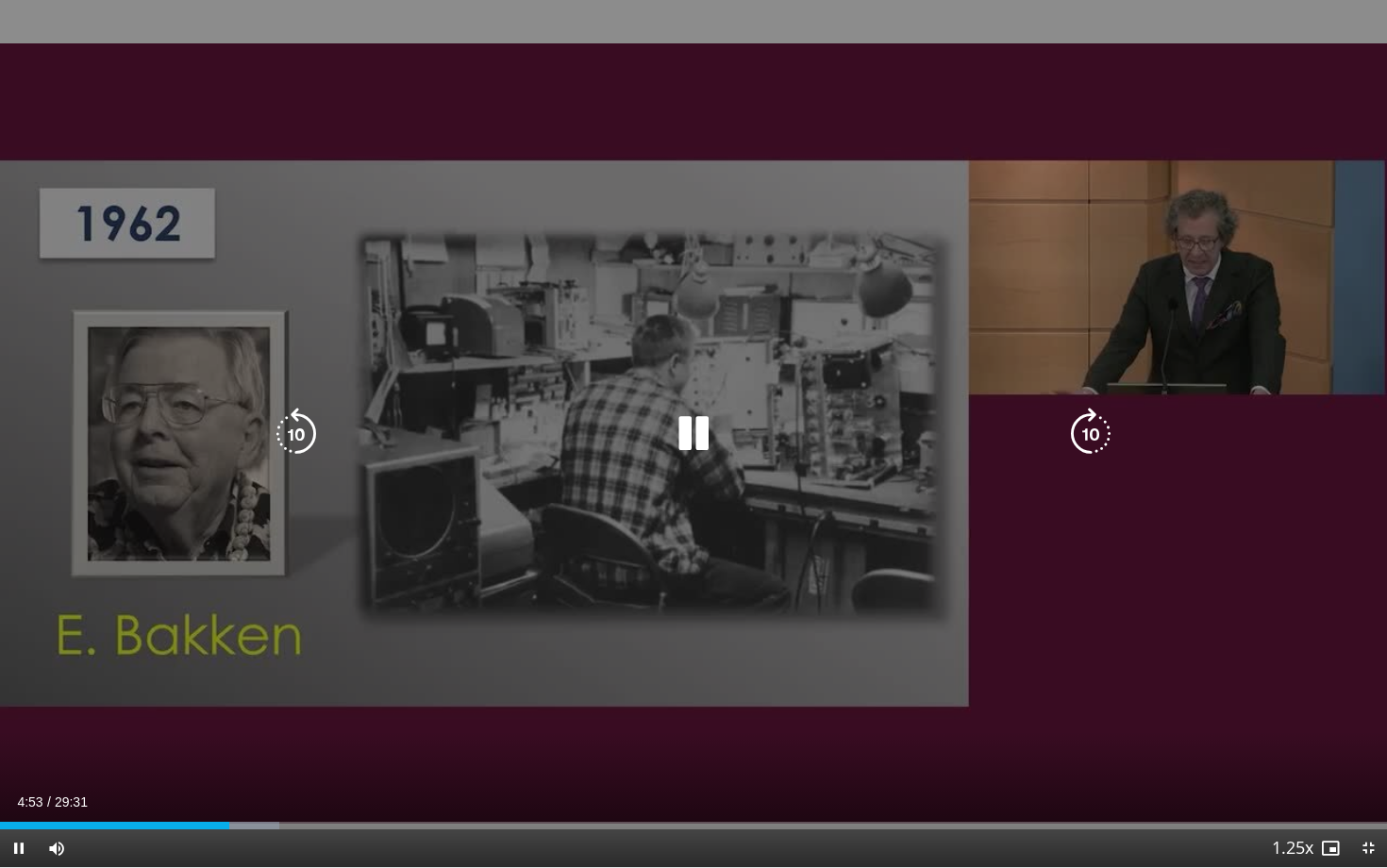 click at bounding box center (296, 434) 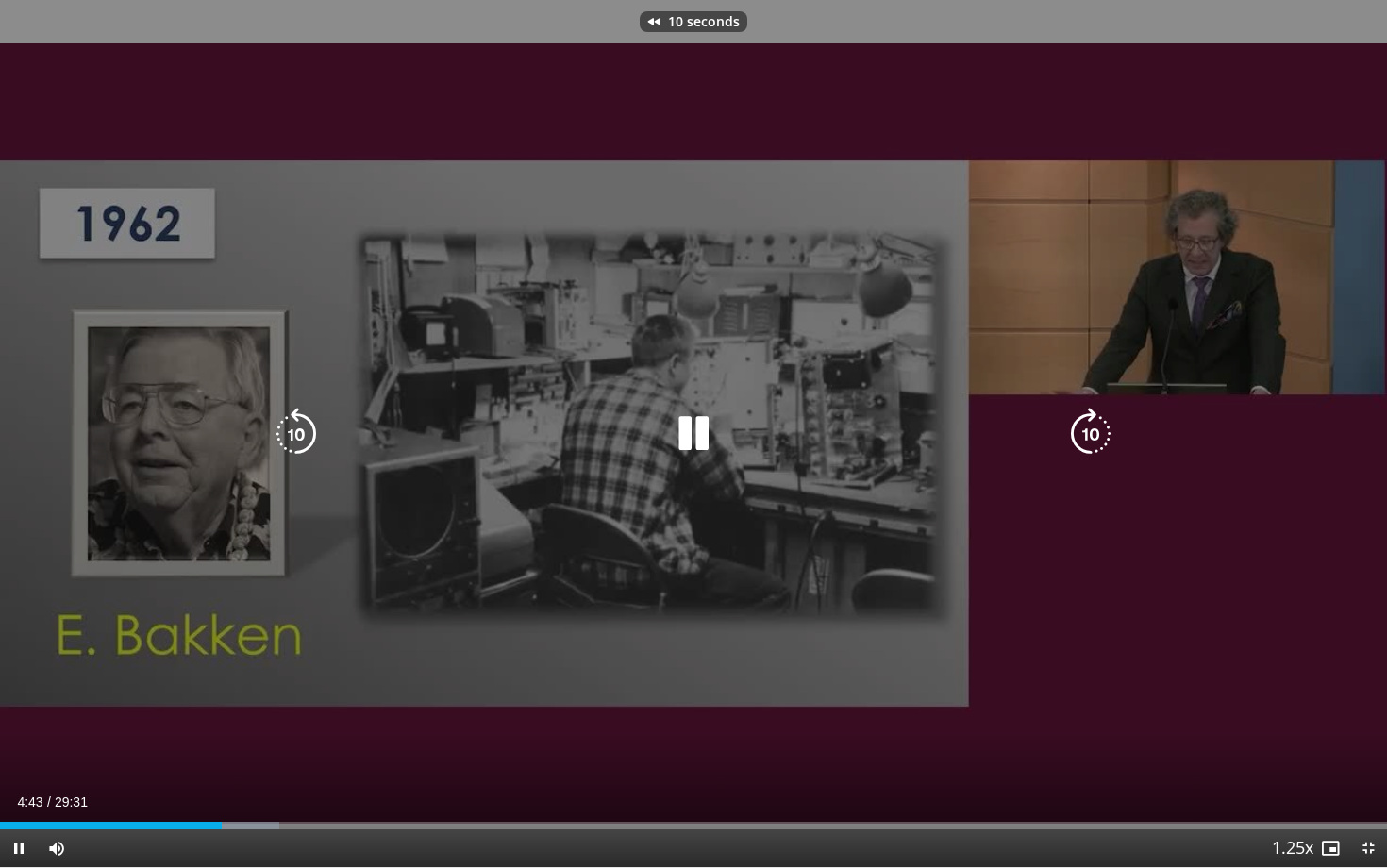click at bounding box center [296, 434] 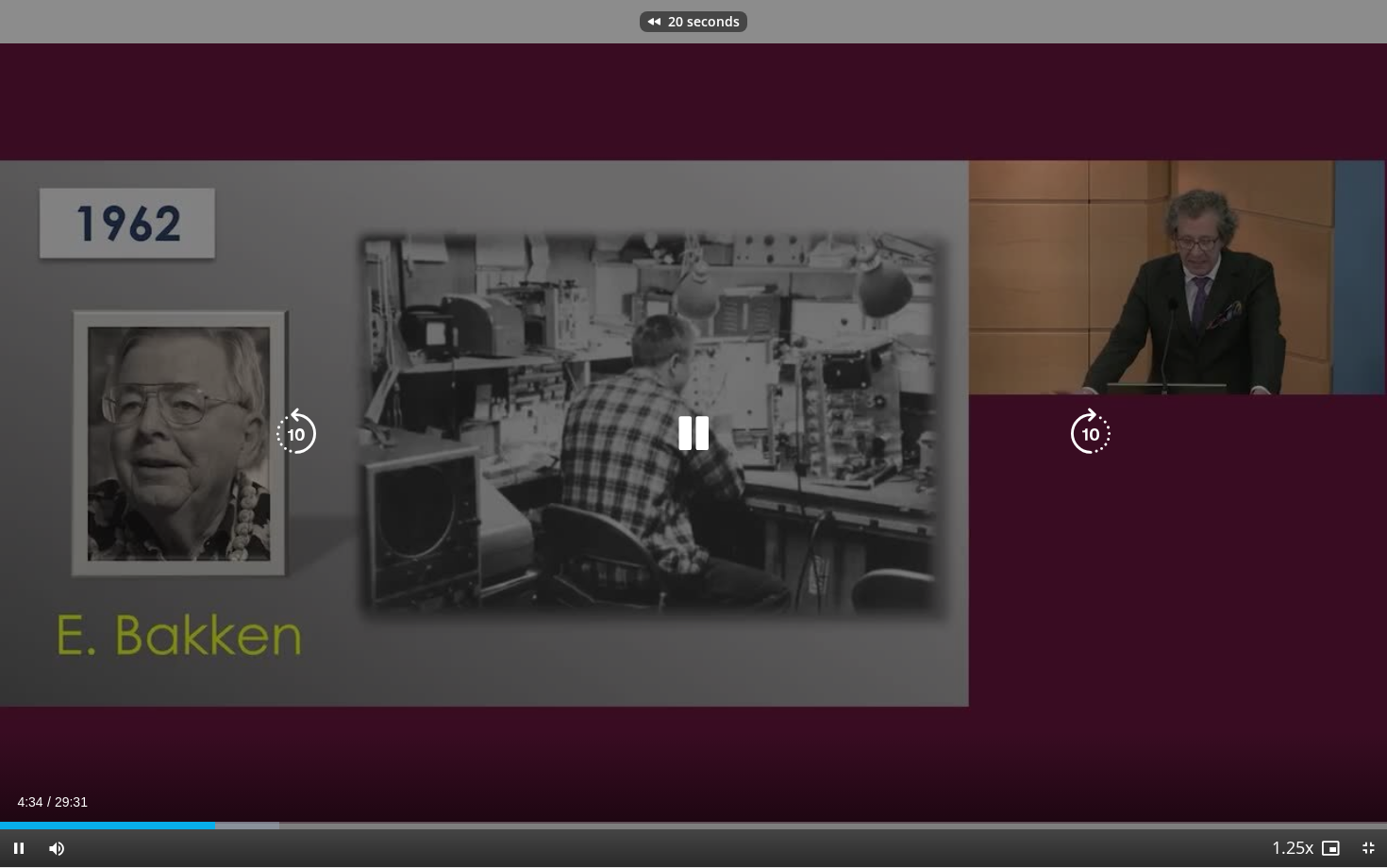 click at bounding box center [296, 434] 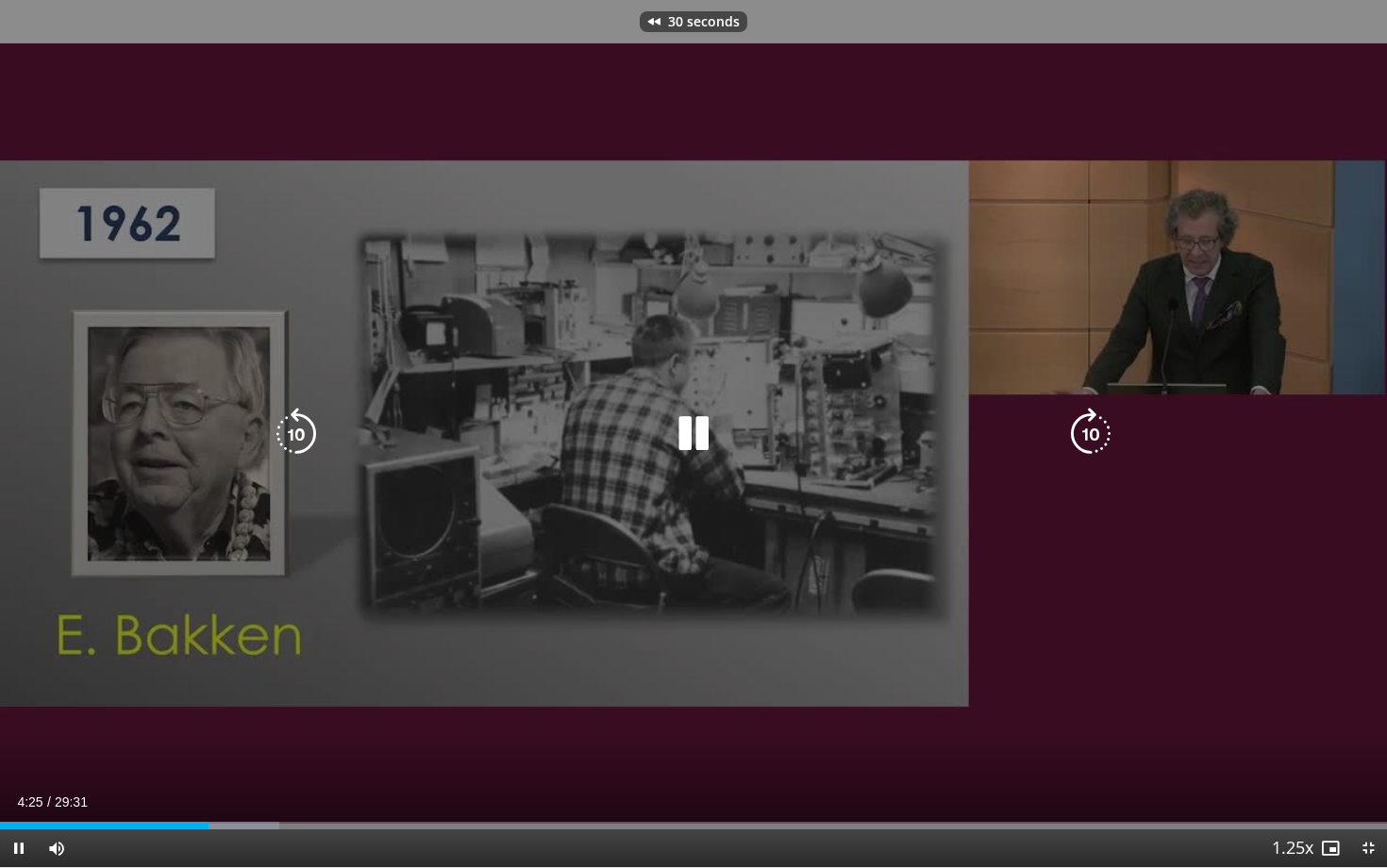 click at bounding box center [296, 434] 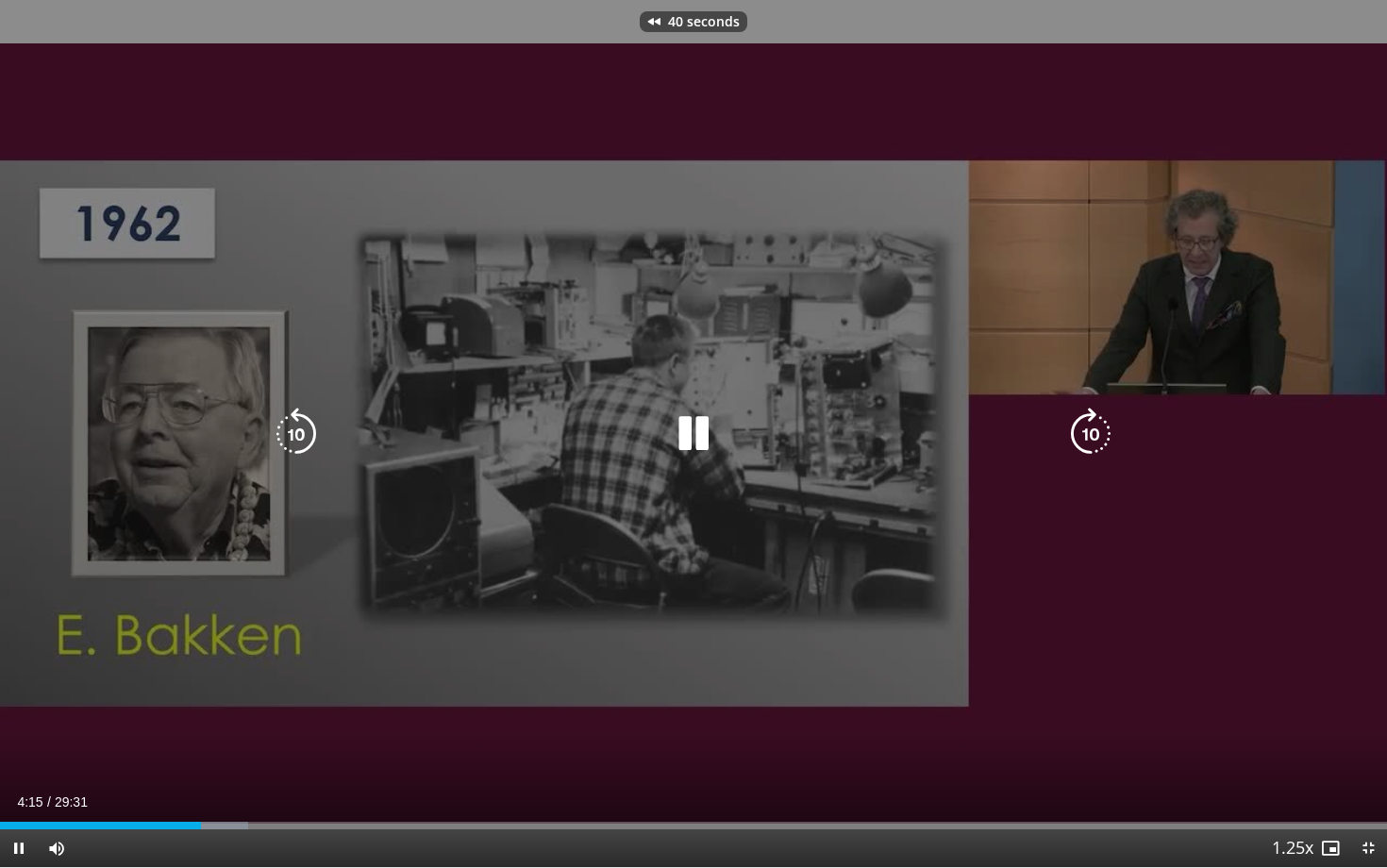 click at bounding box center (296, 434) 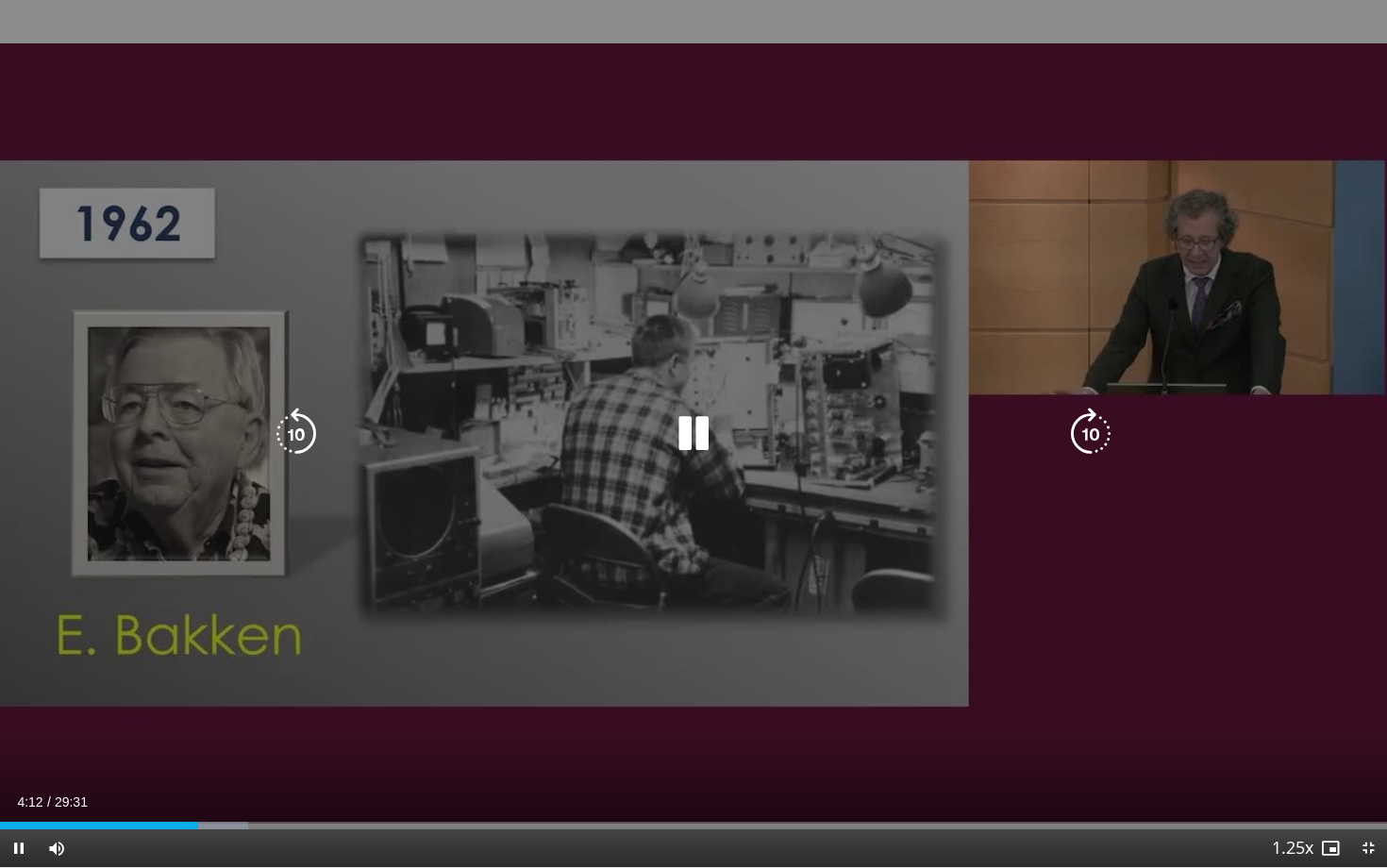 click at bounding box center [1091, 434] 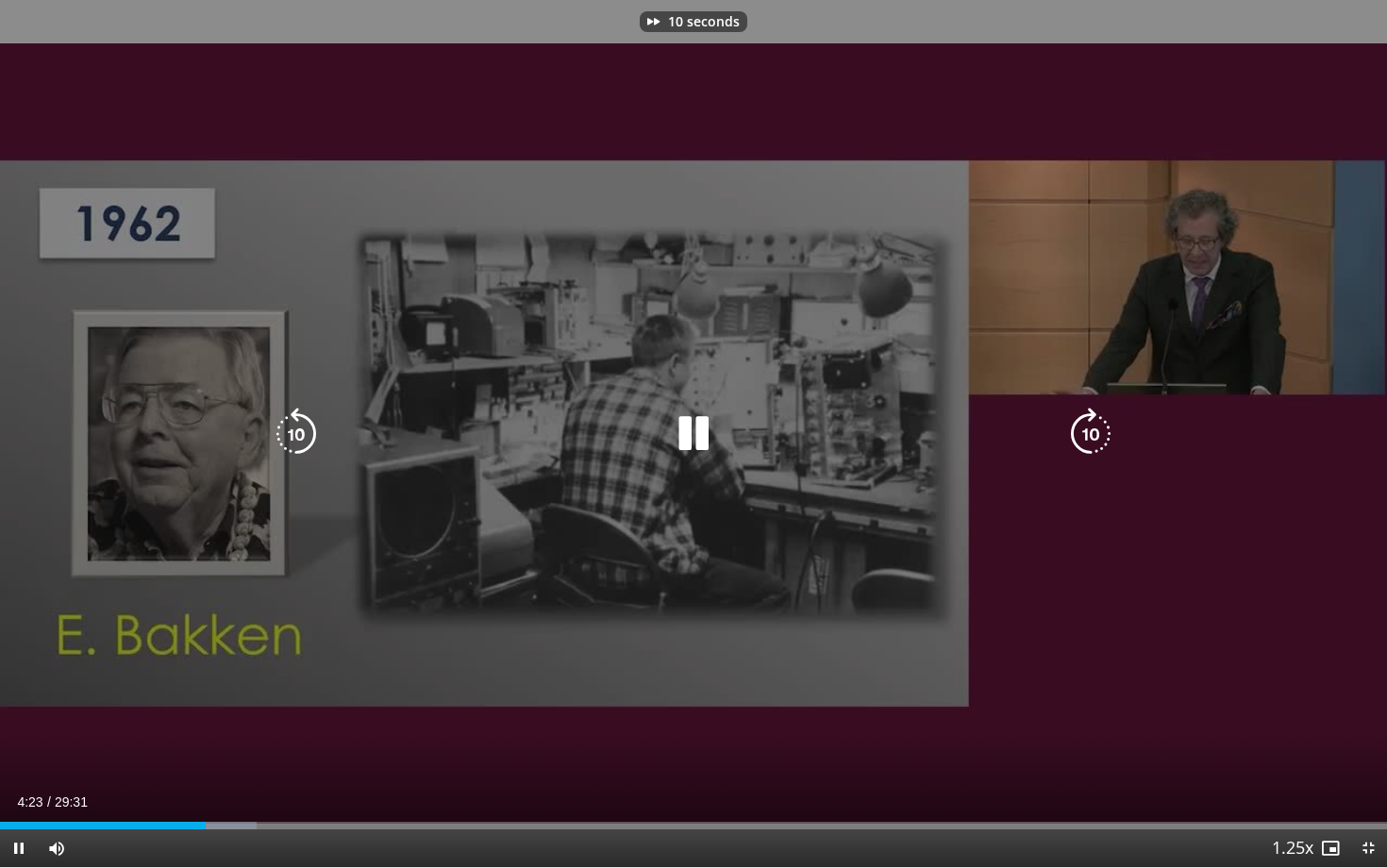 click at bounding box center (1091, 434) 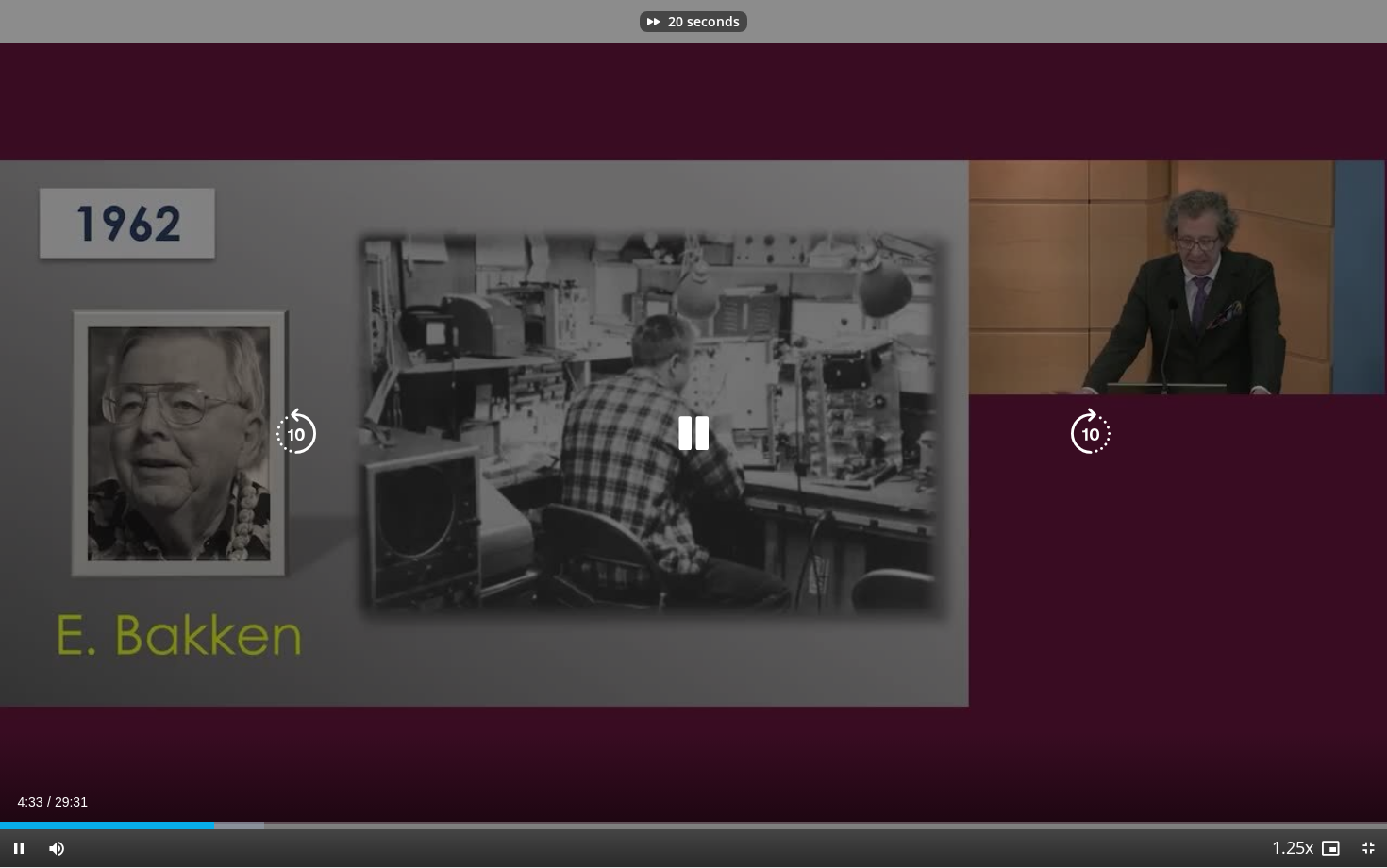 click at bounding box center [1091, 434] 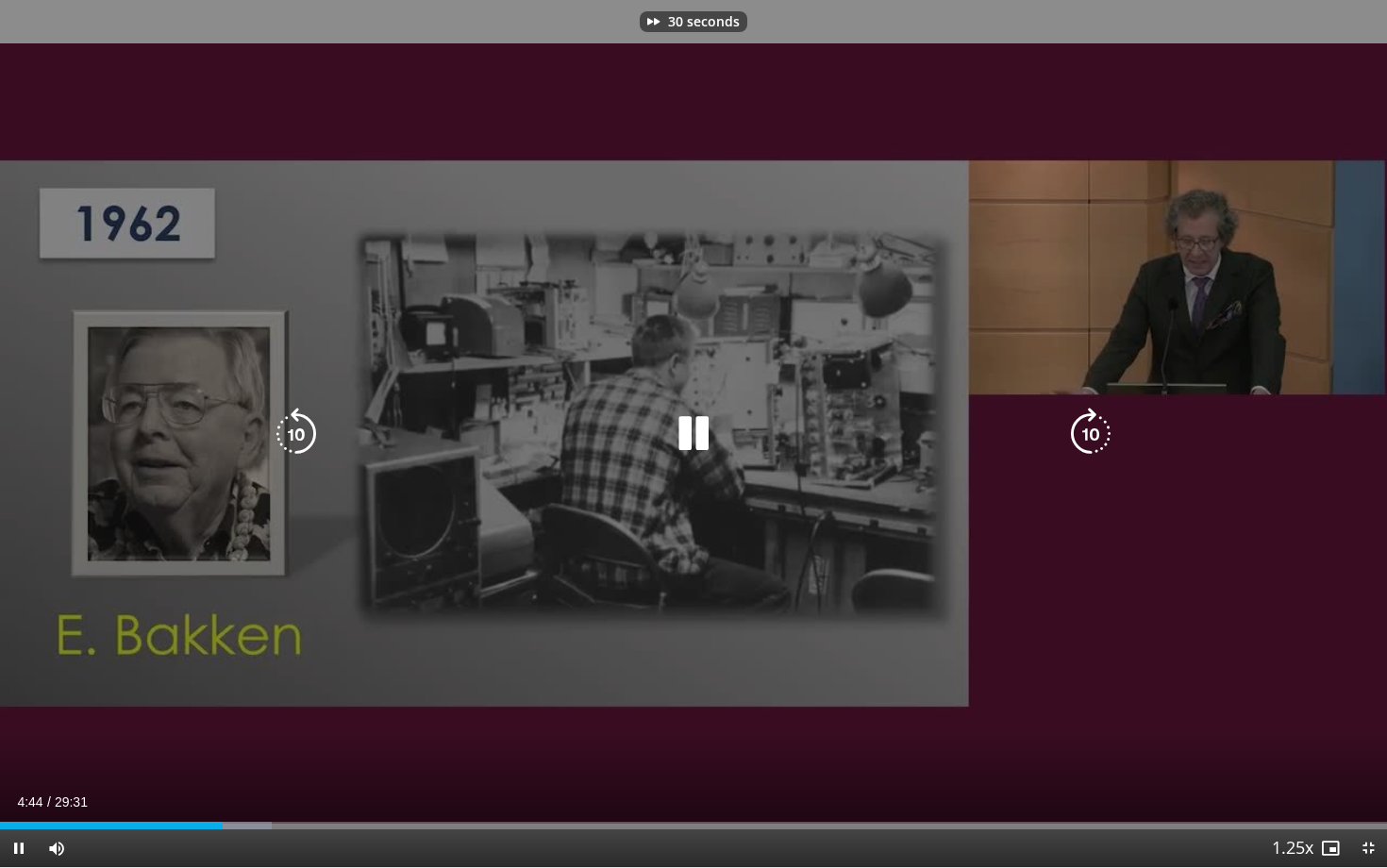 click at bounding box center [1091, 434] 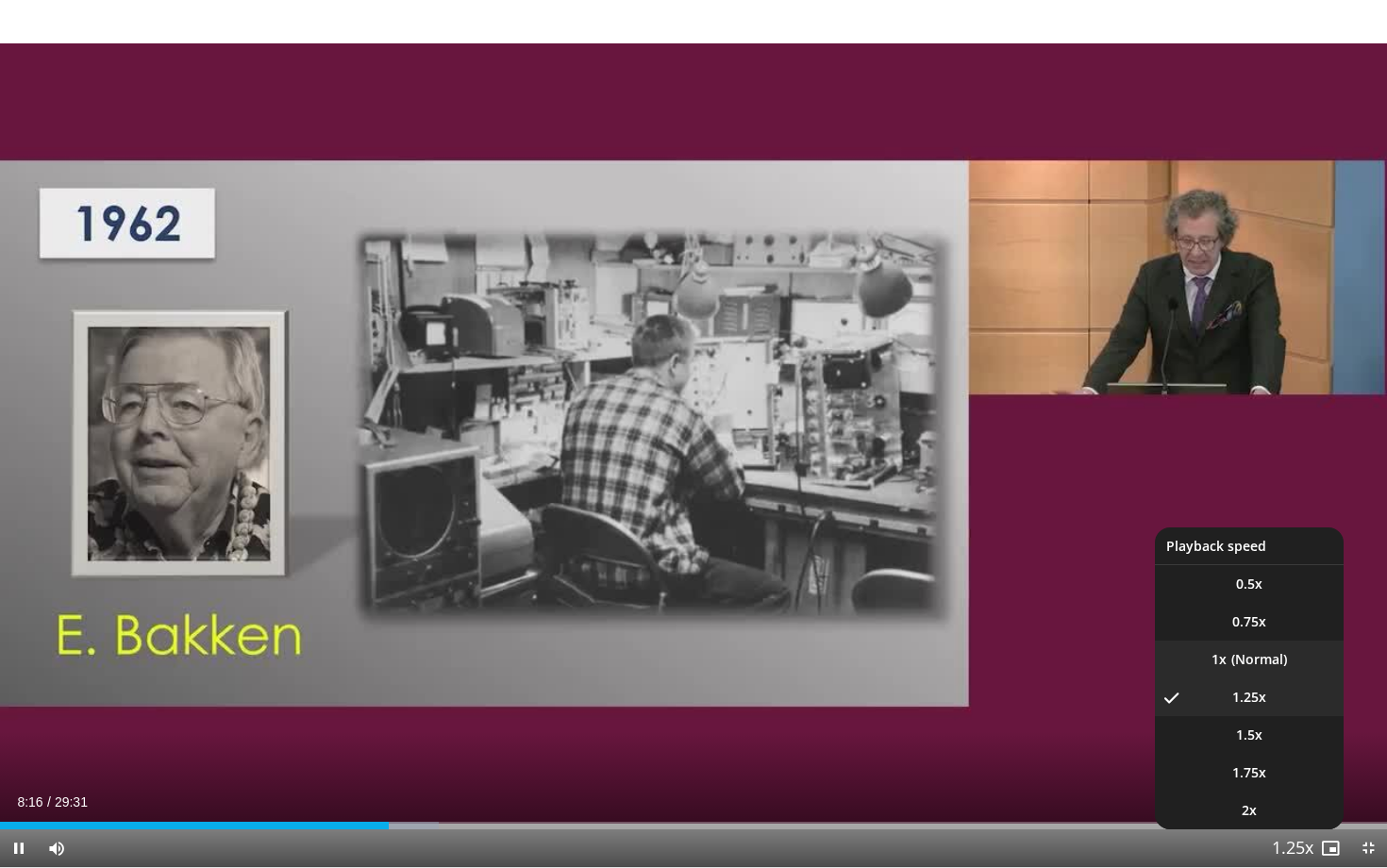click on "1x" at bounding box center (1249, 659) 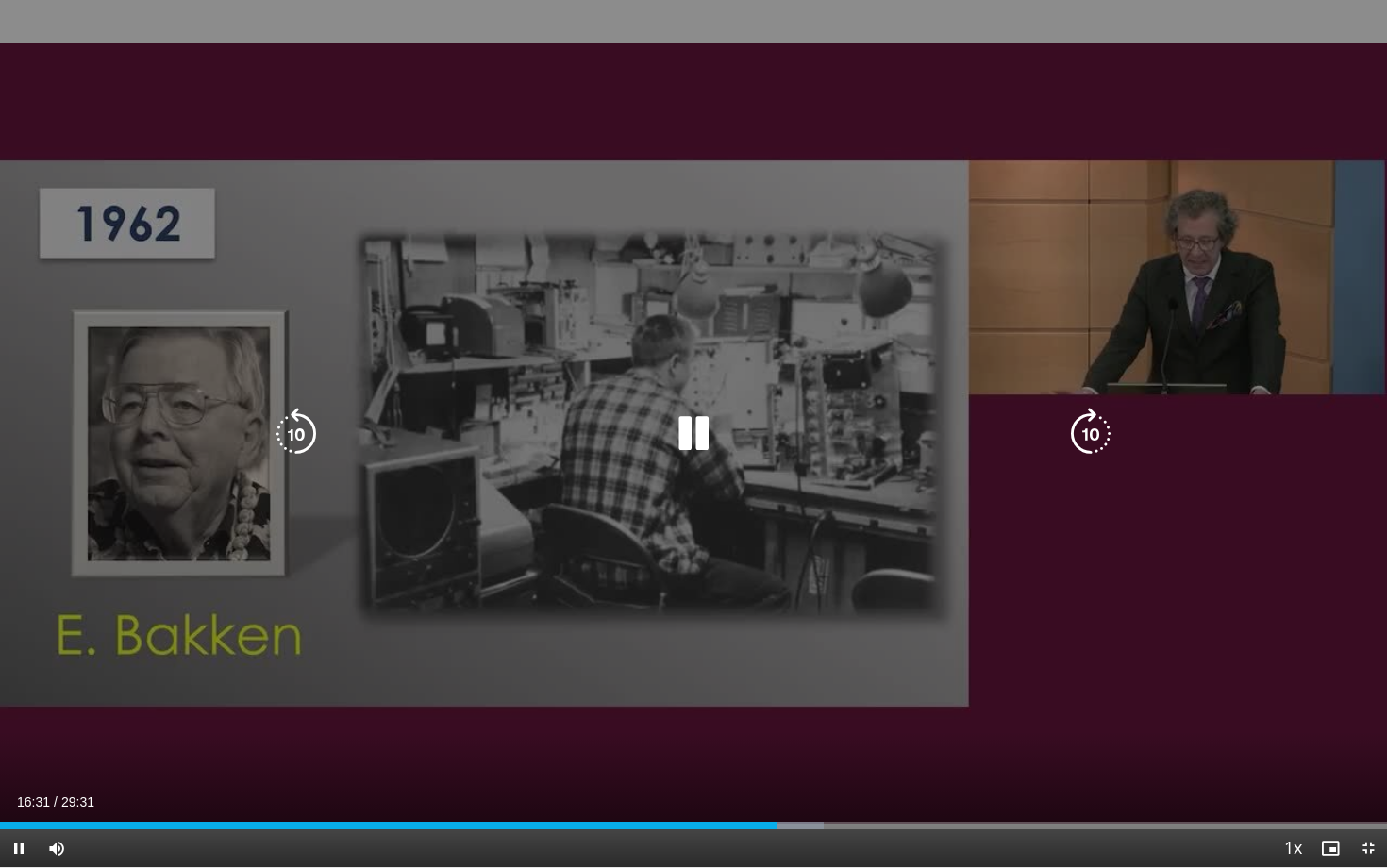 click at bounding box center (694, 434) 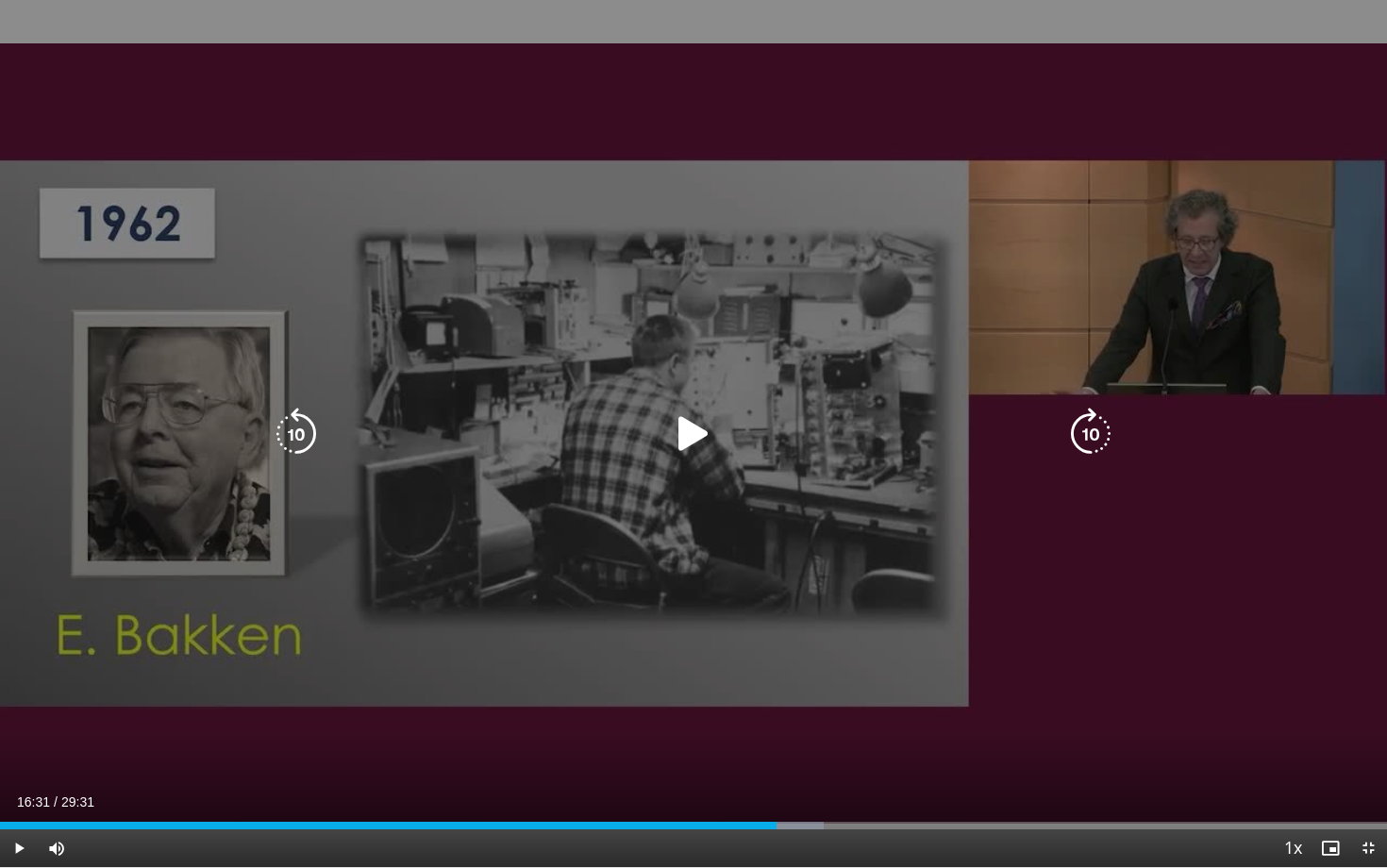click at bounding box center (694, 434) 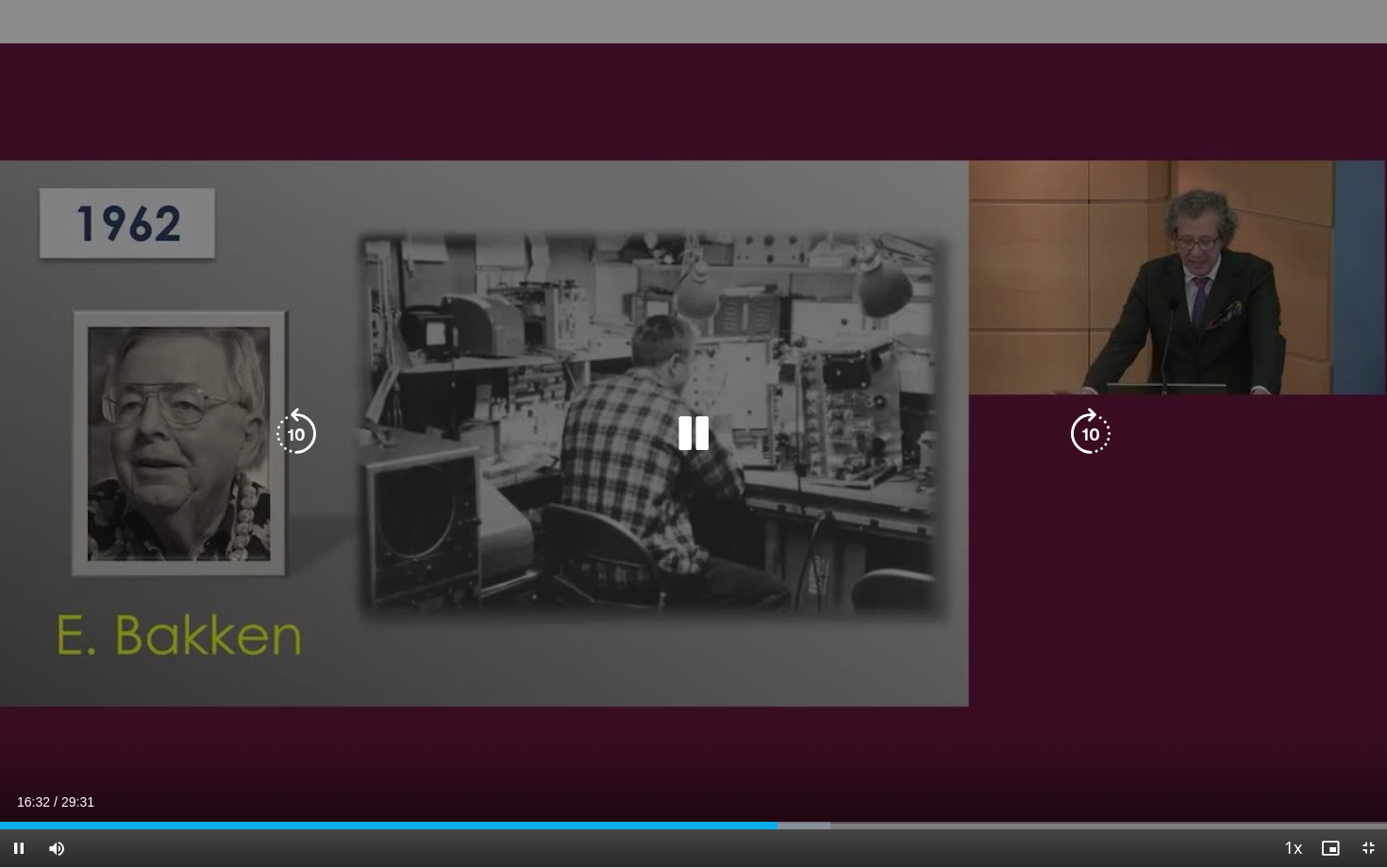 click at bounding box center [296, 434] 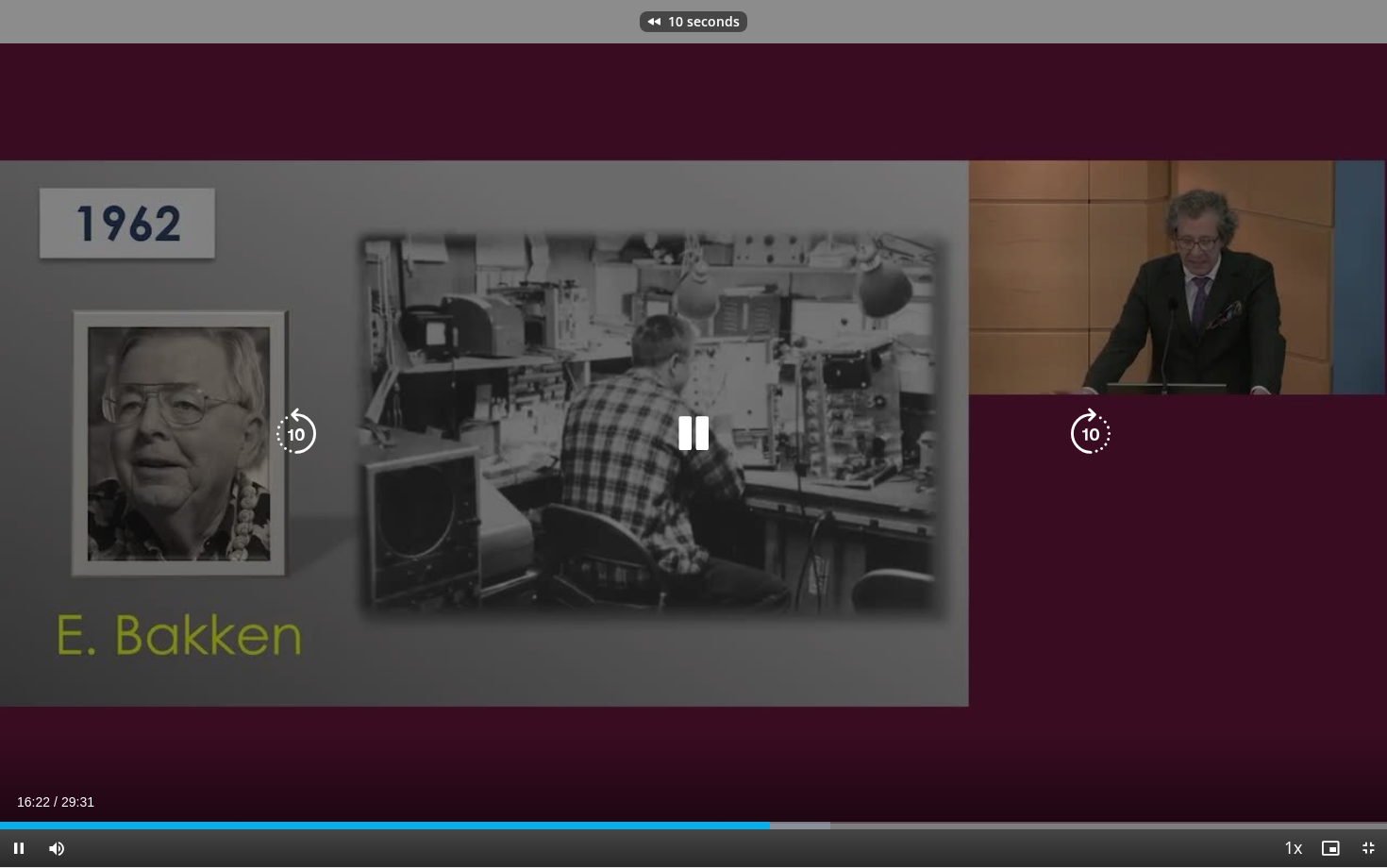 click at bounding box center [296, 434] 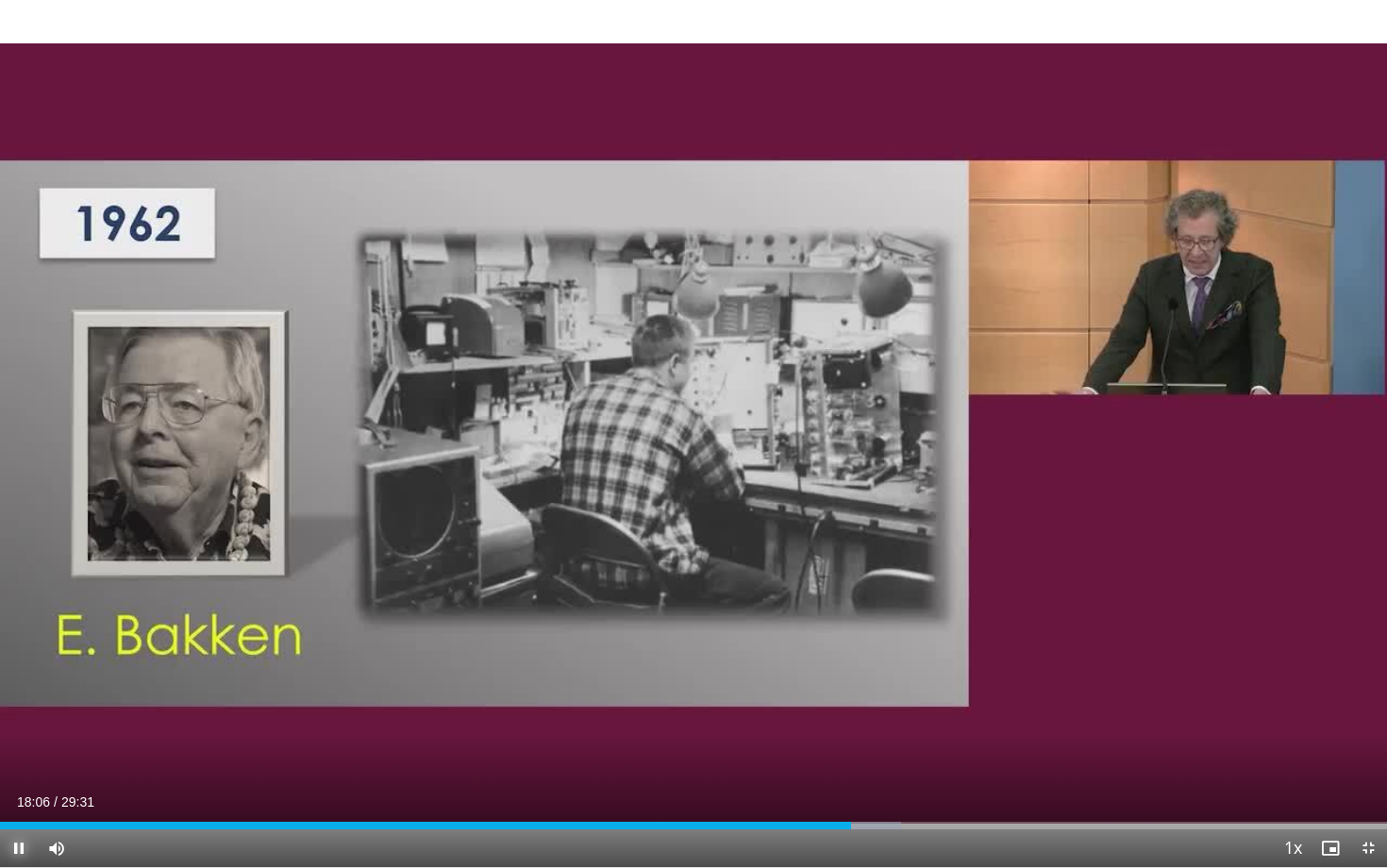 click at bounding box center [19, 848] 